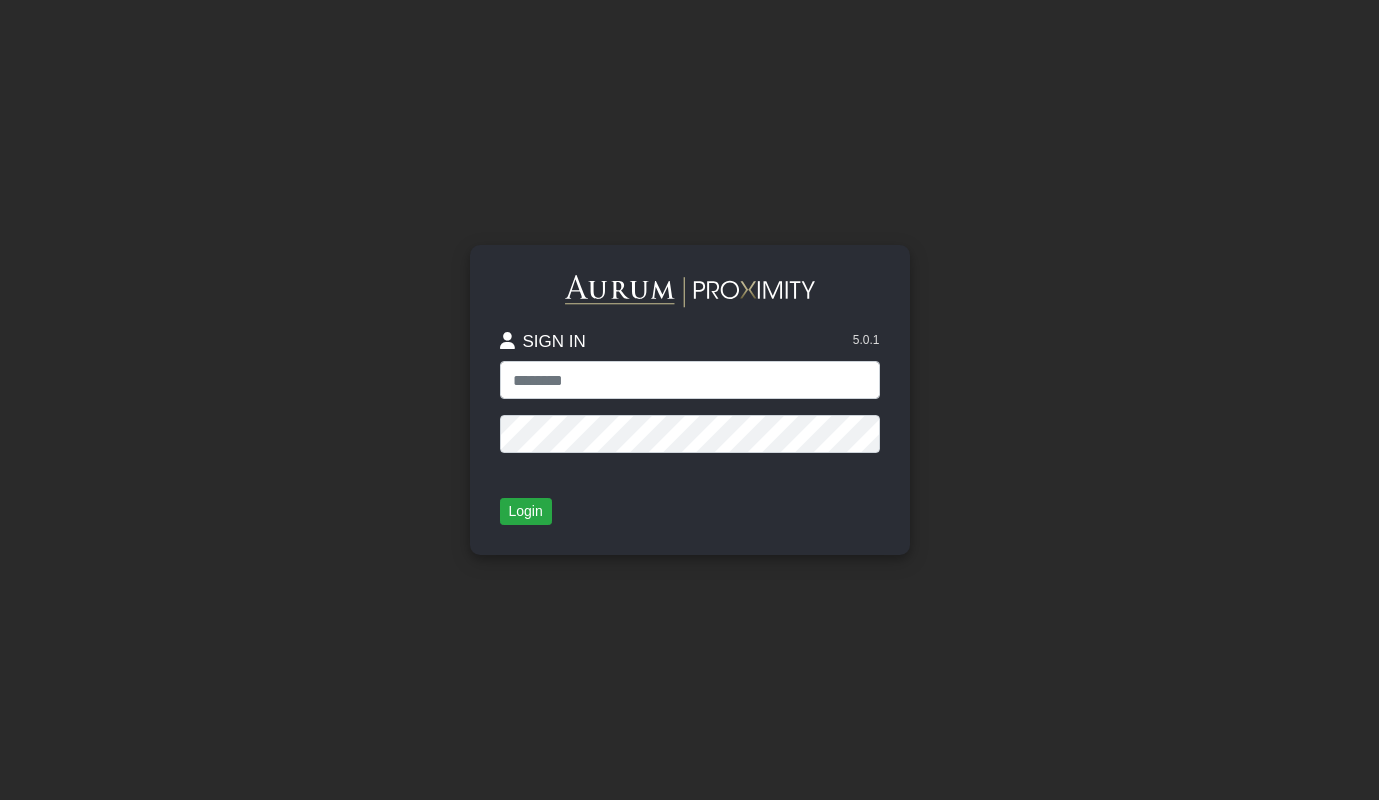scroll, scrollTop: 0, scrollLeft: 0, axis: both 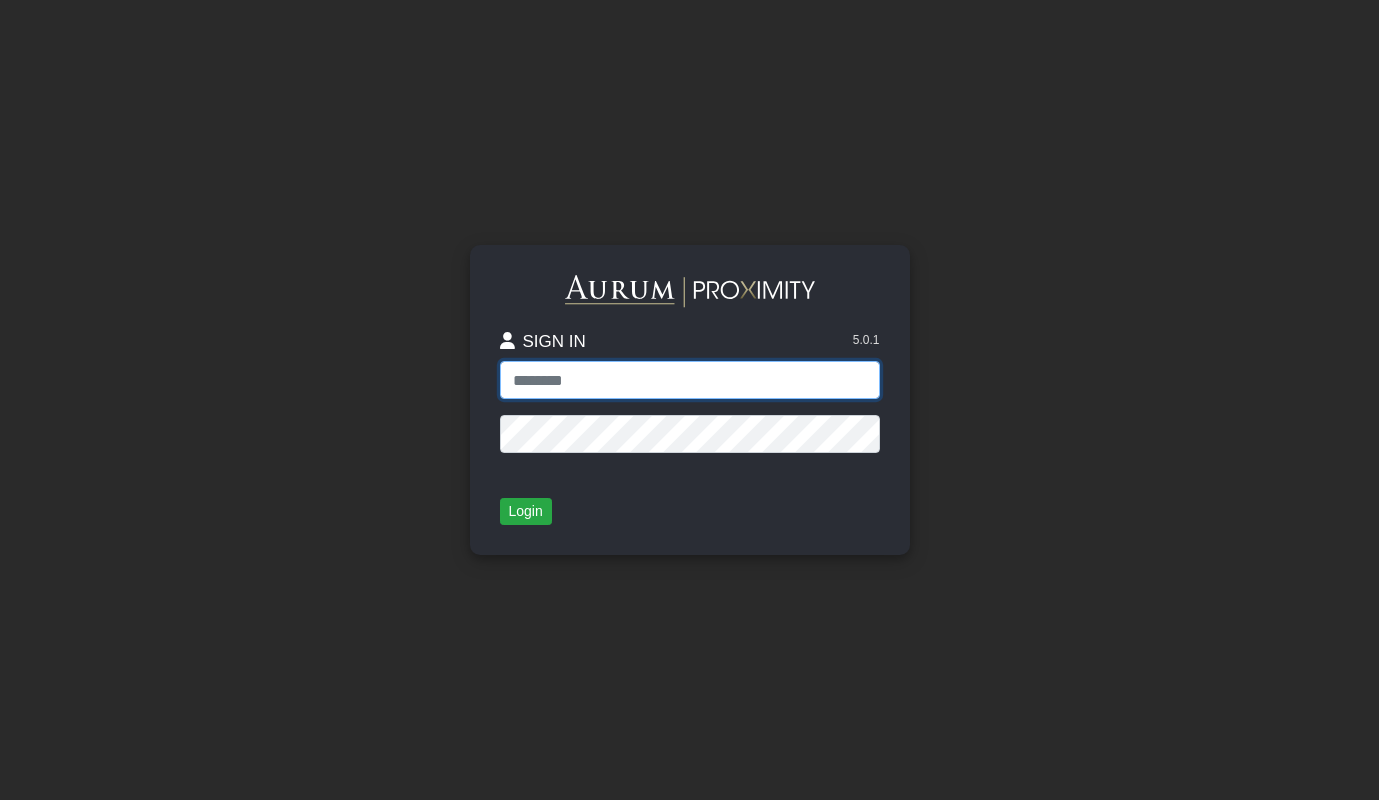 type on "**********" 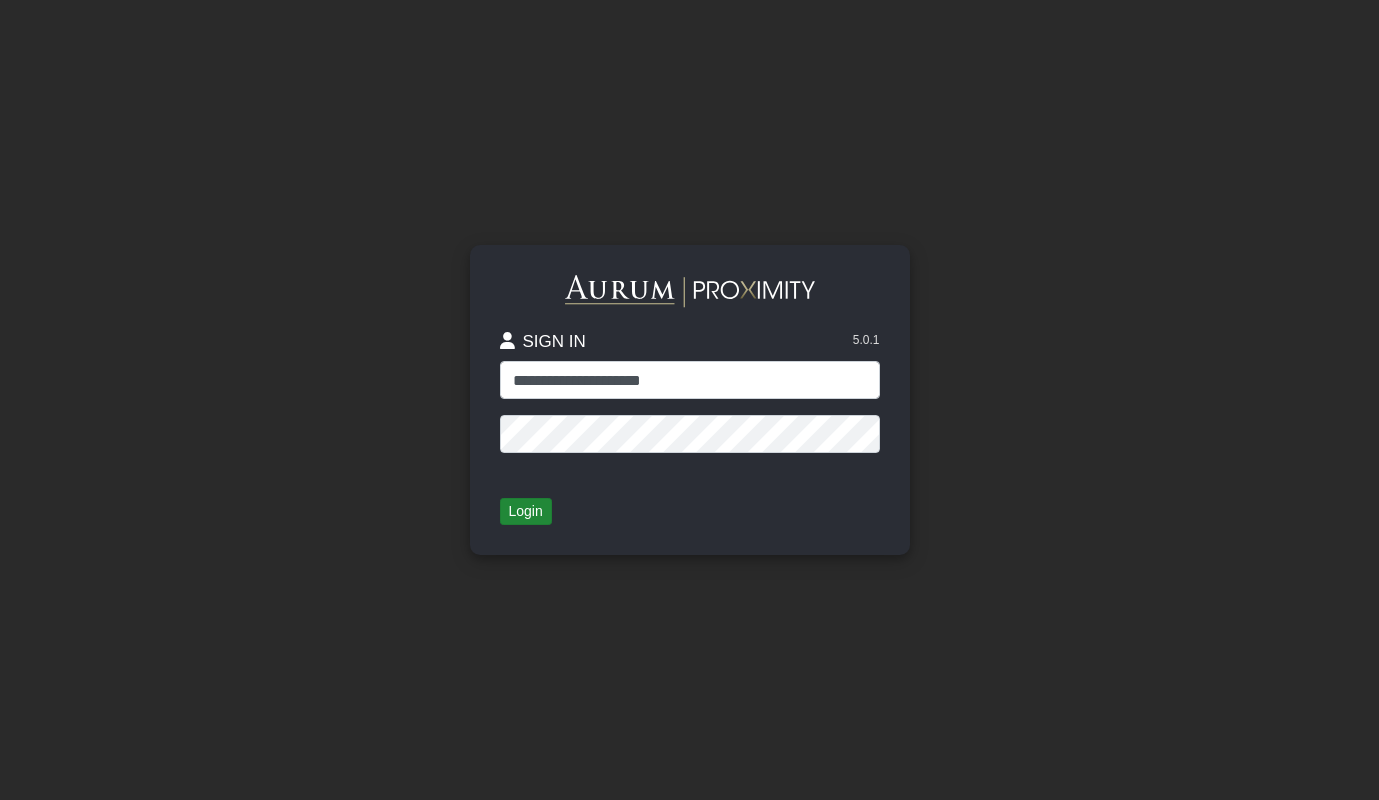 click on "Login" 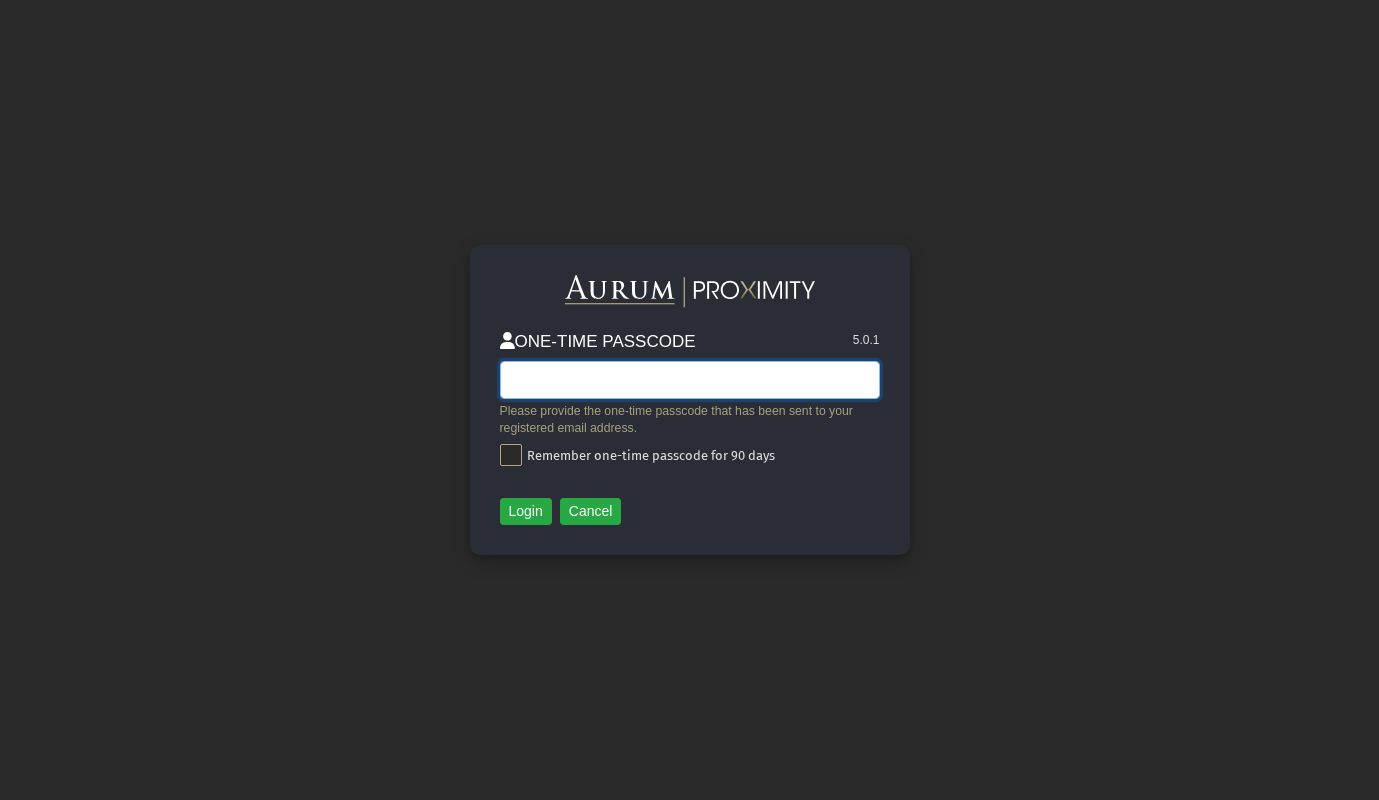 click 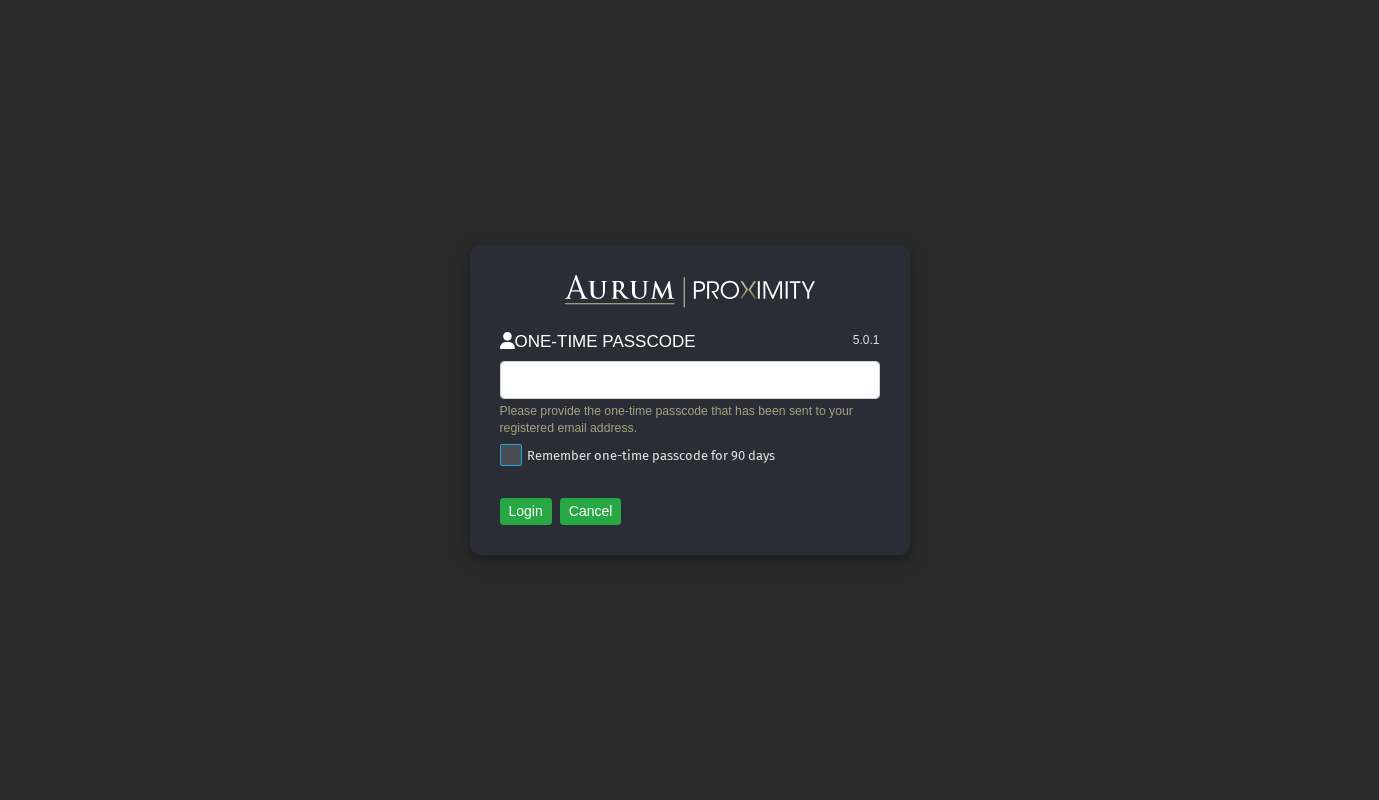 click 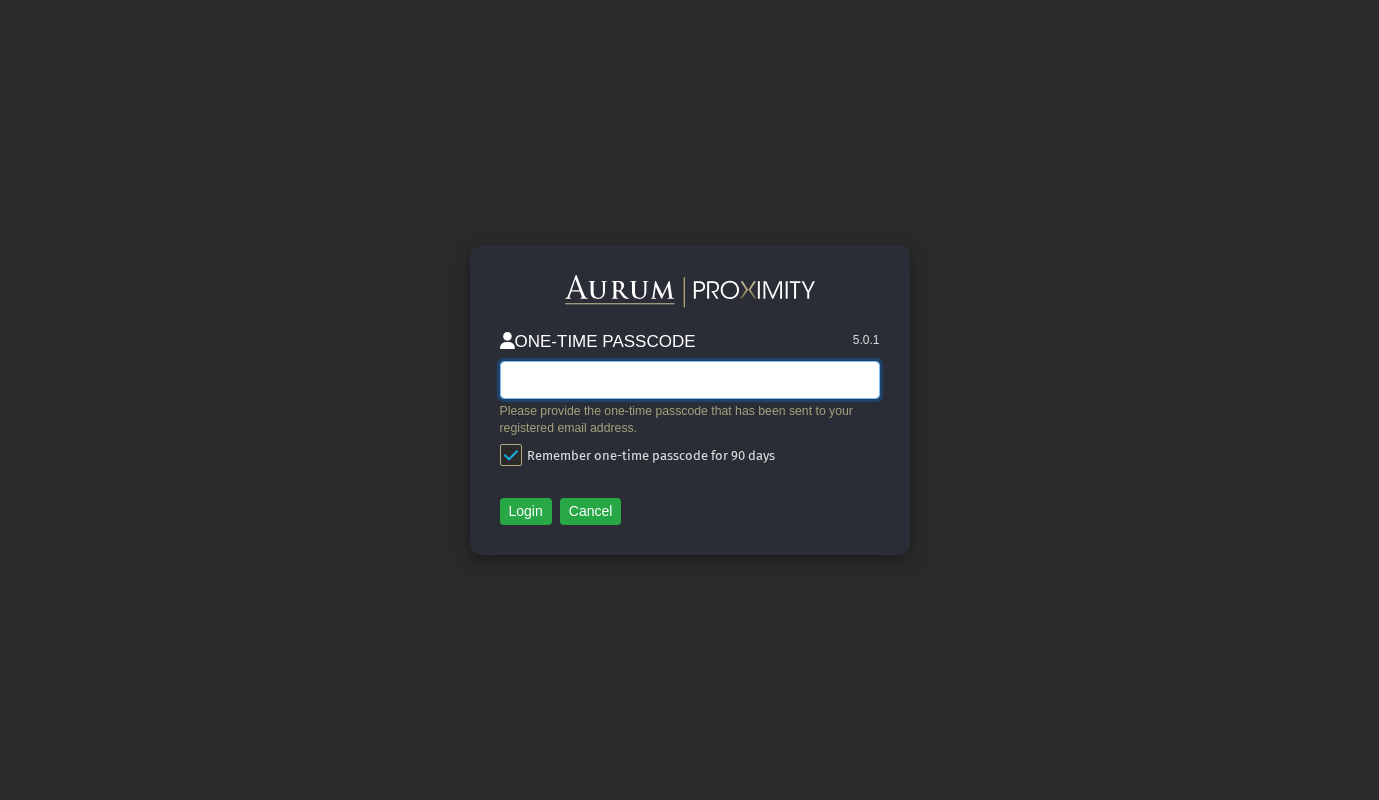 click 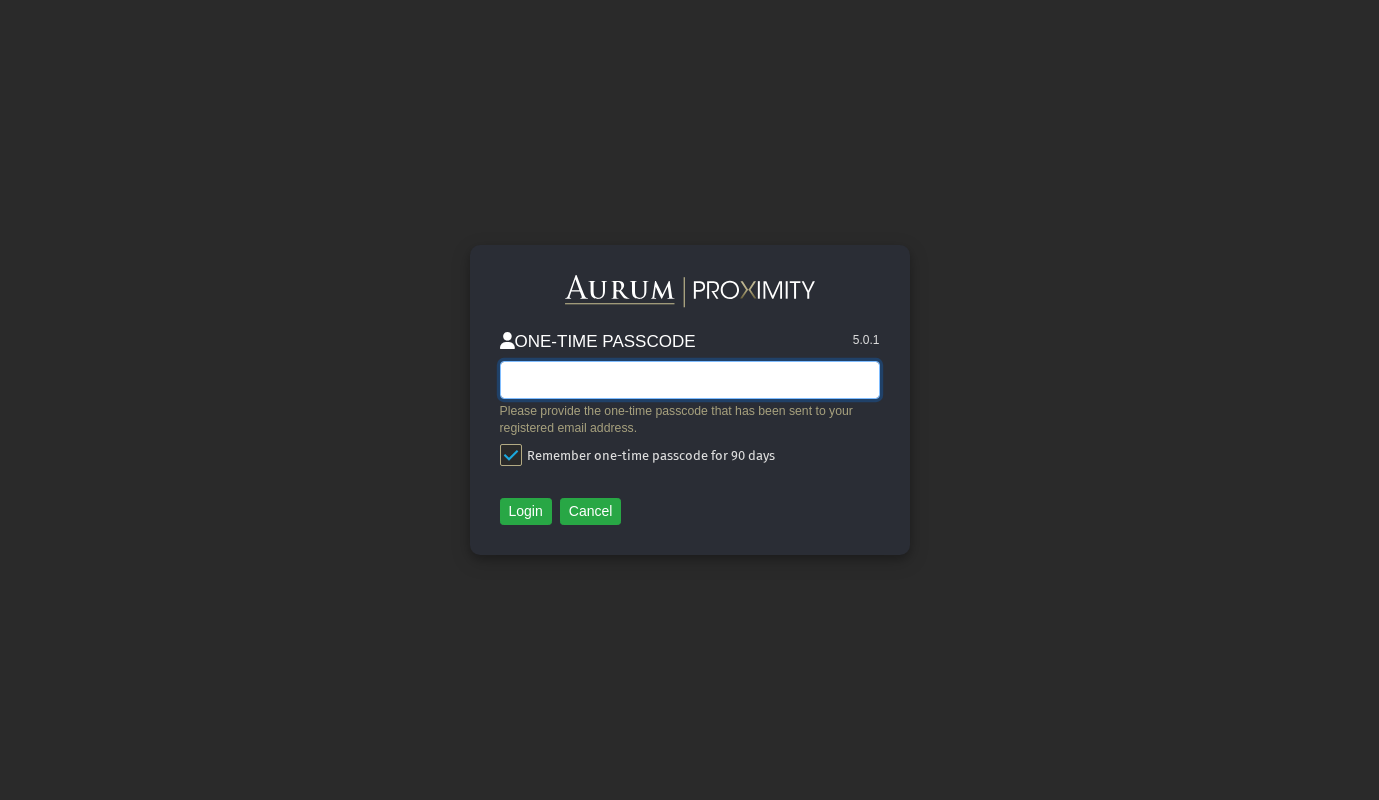 click 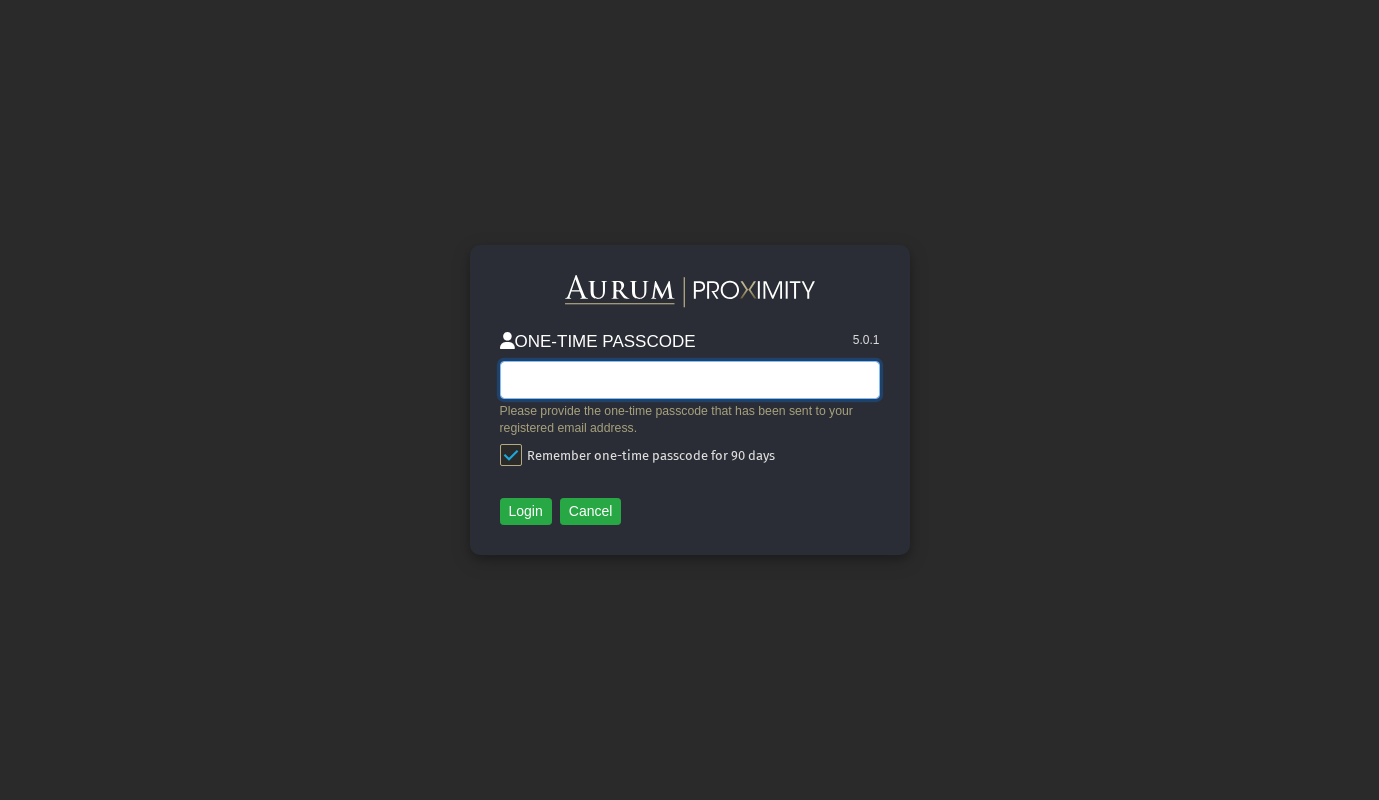 click 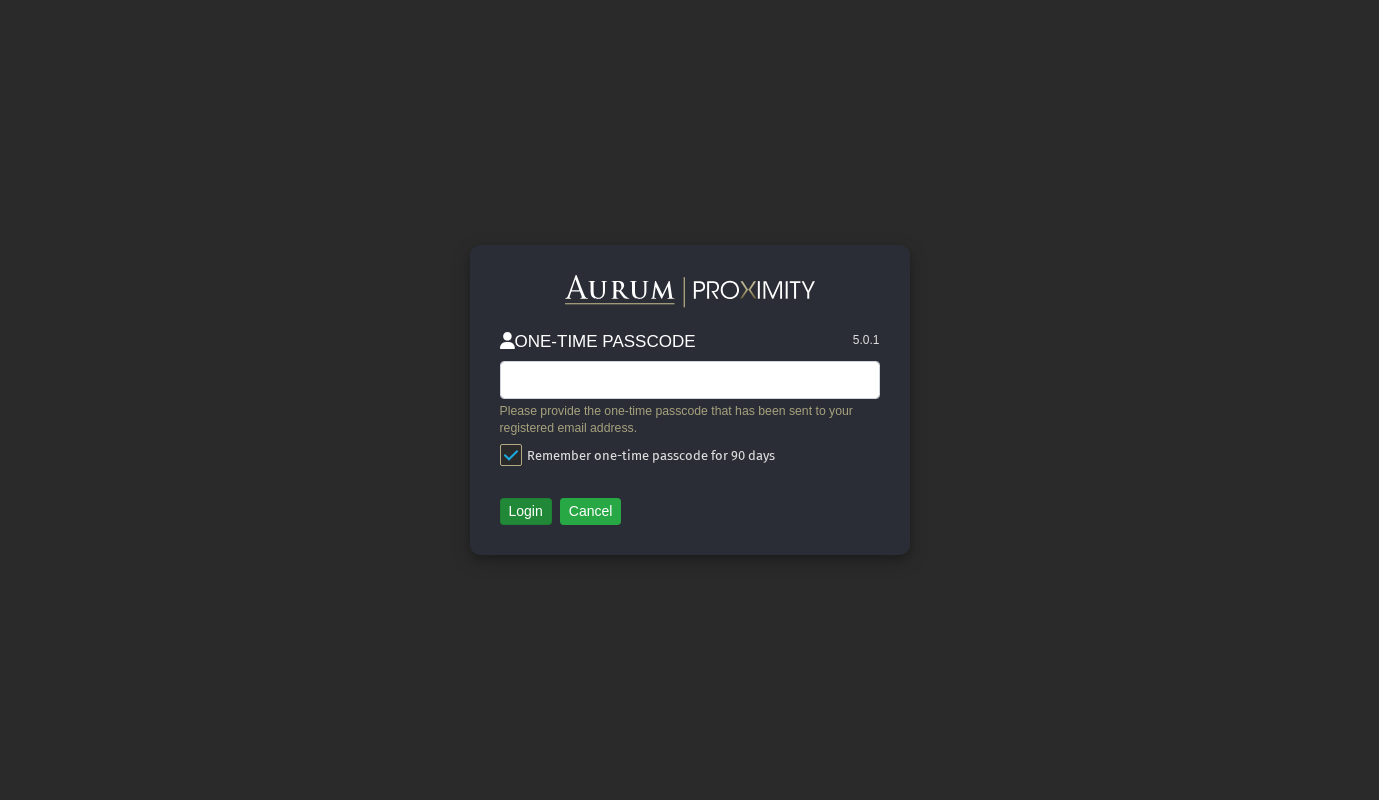 click on "Login" 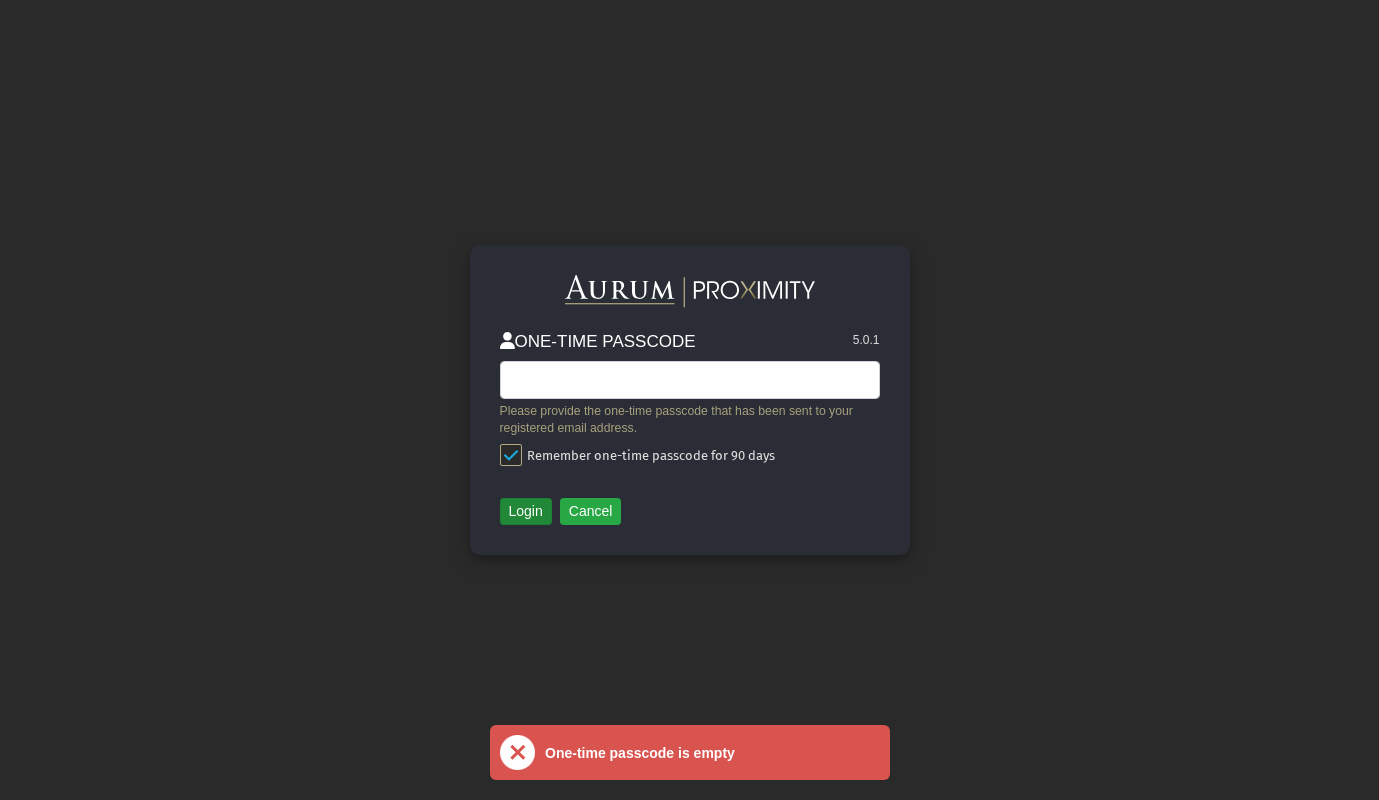 click on "Login" 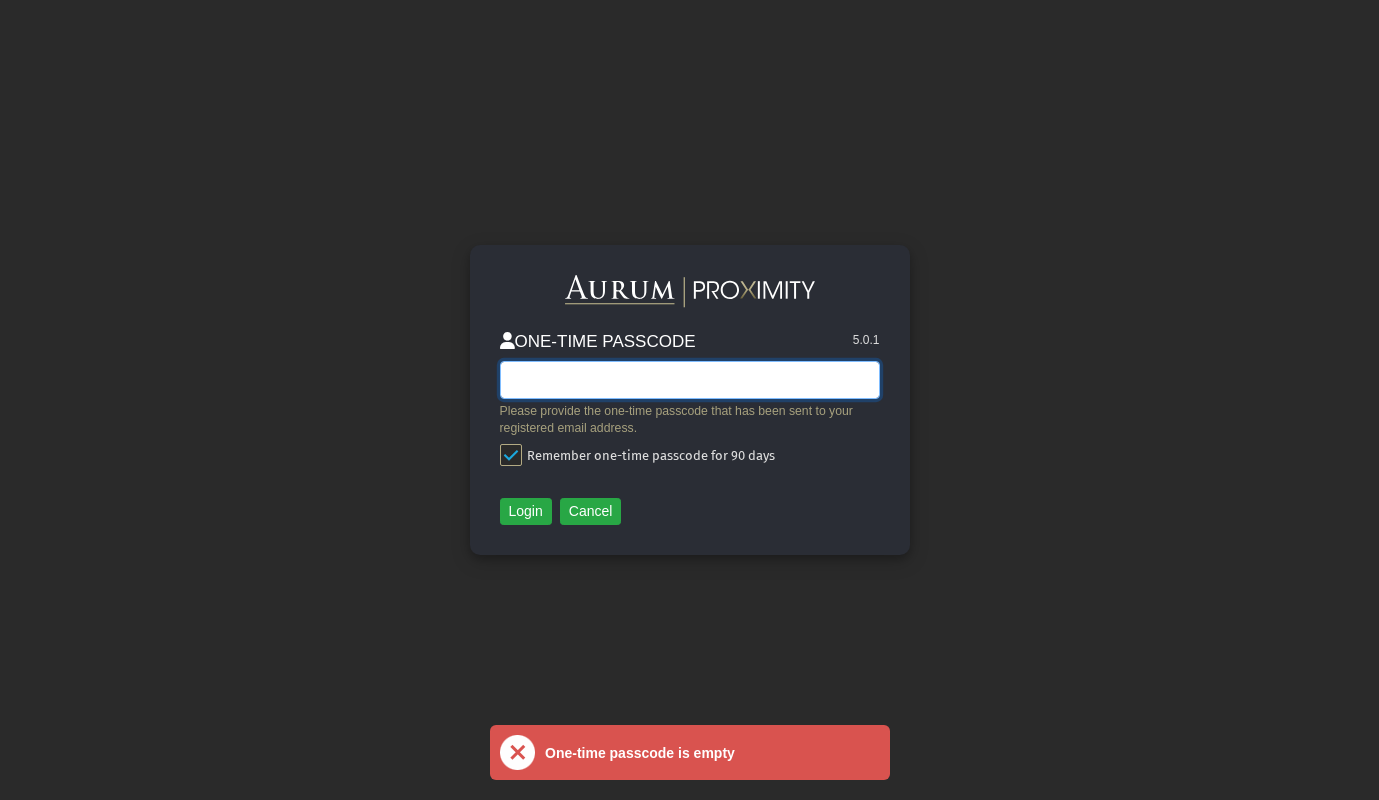 click 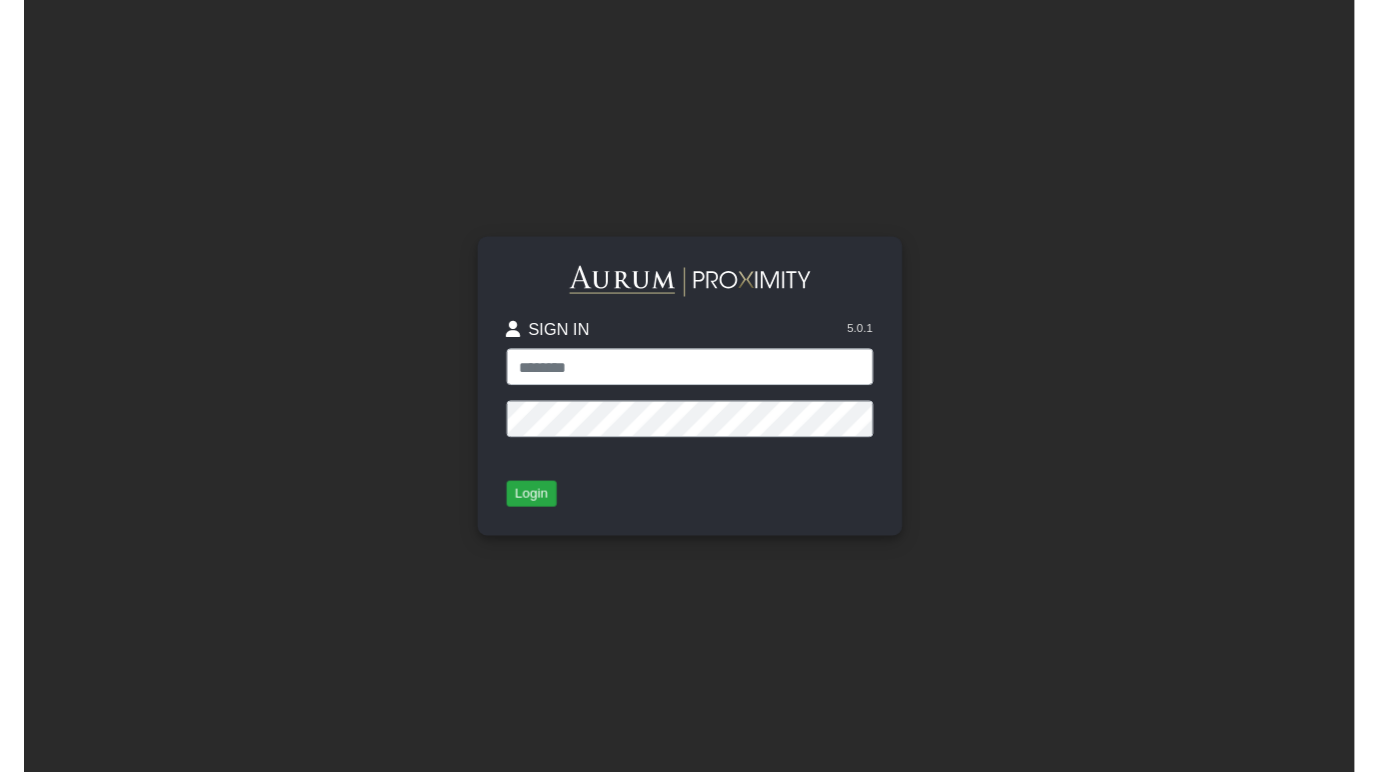 scroll, scrollTop: 0, scrollLeft: 0, axis: both 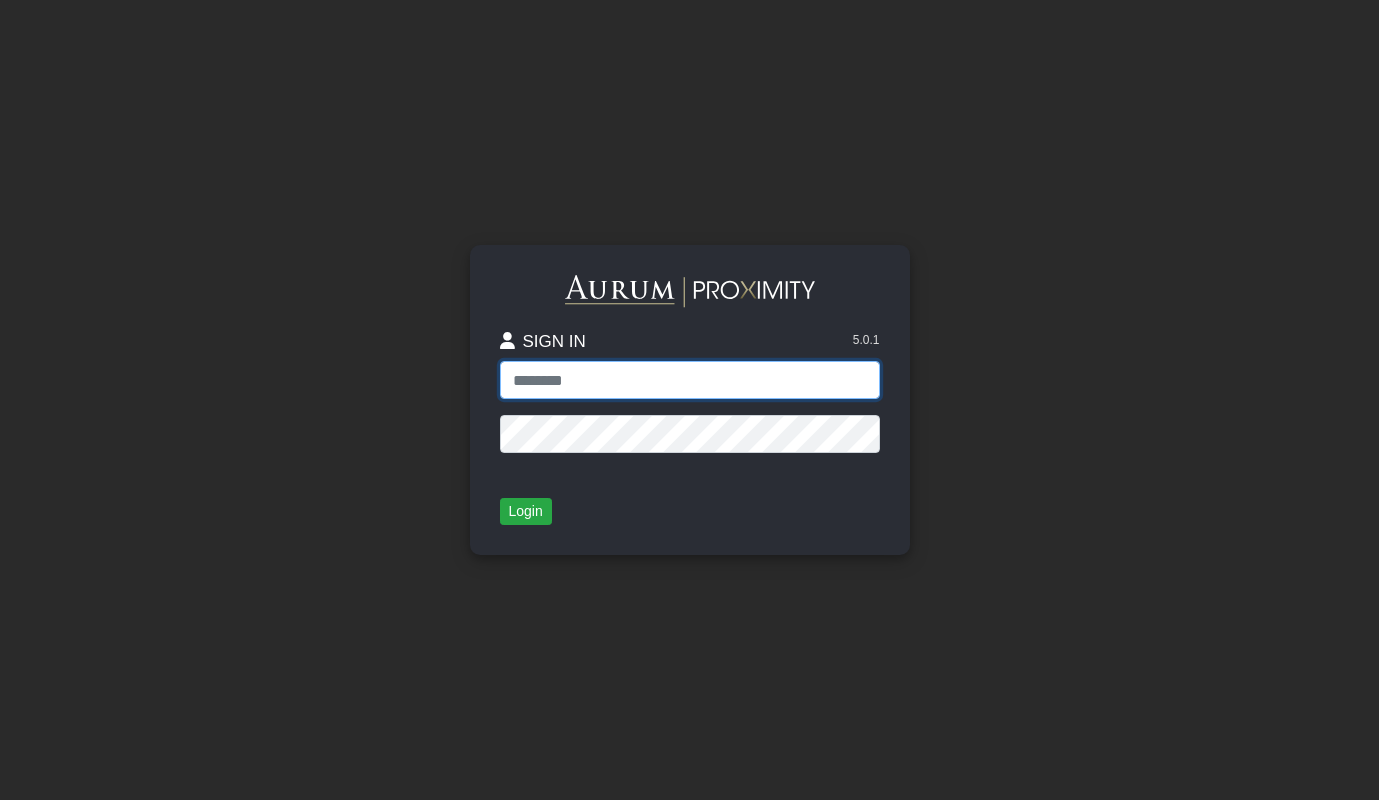 type on "**********" 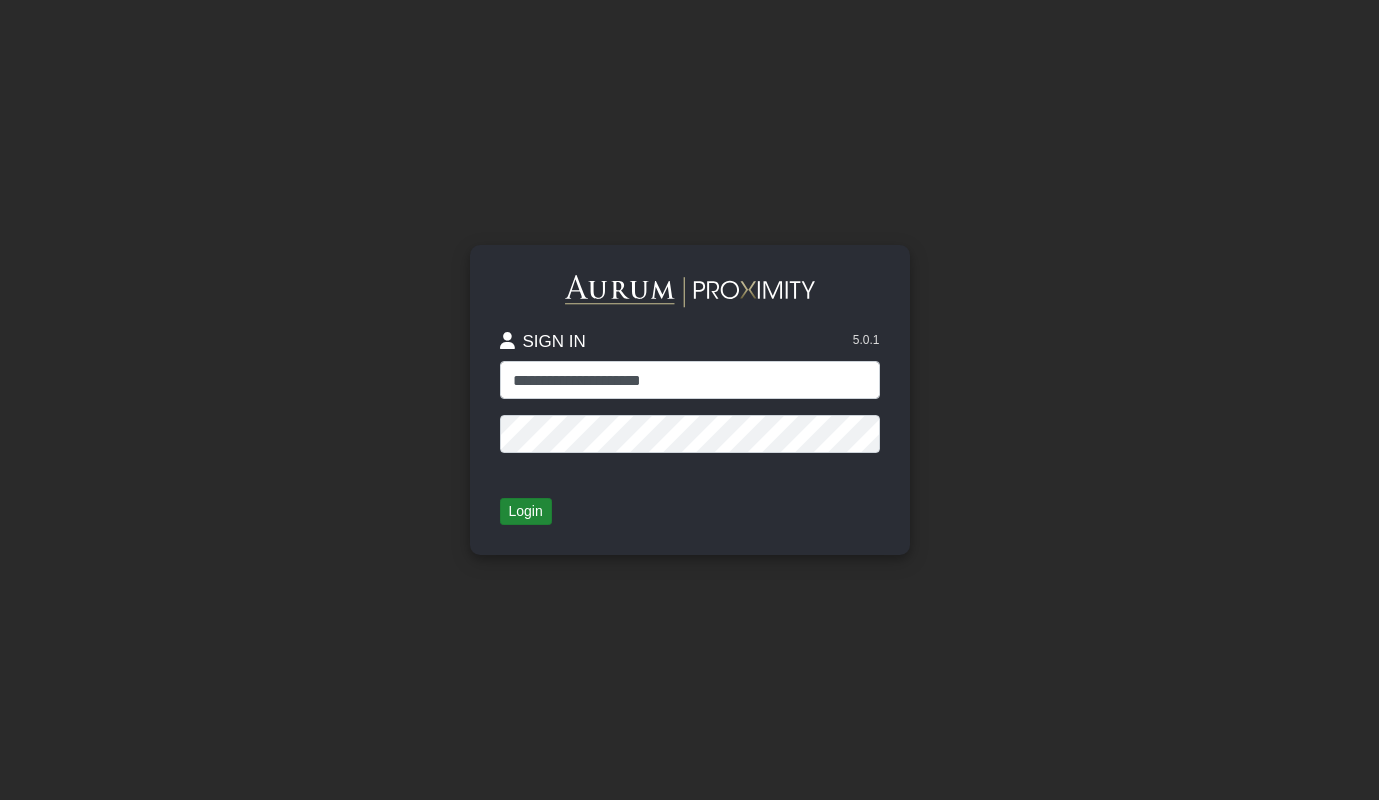 click on "Login" 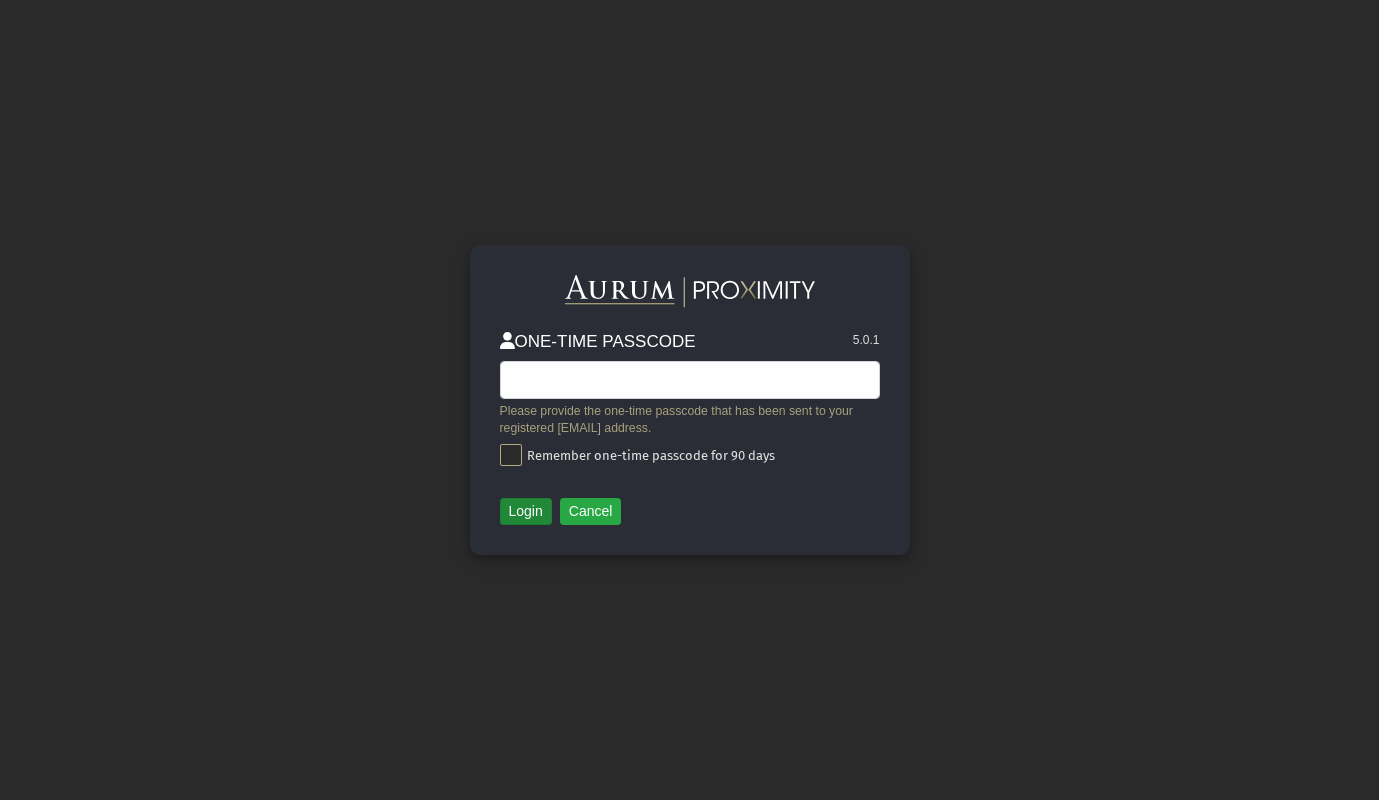 click on "Login" 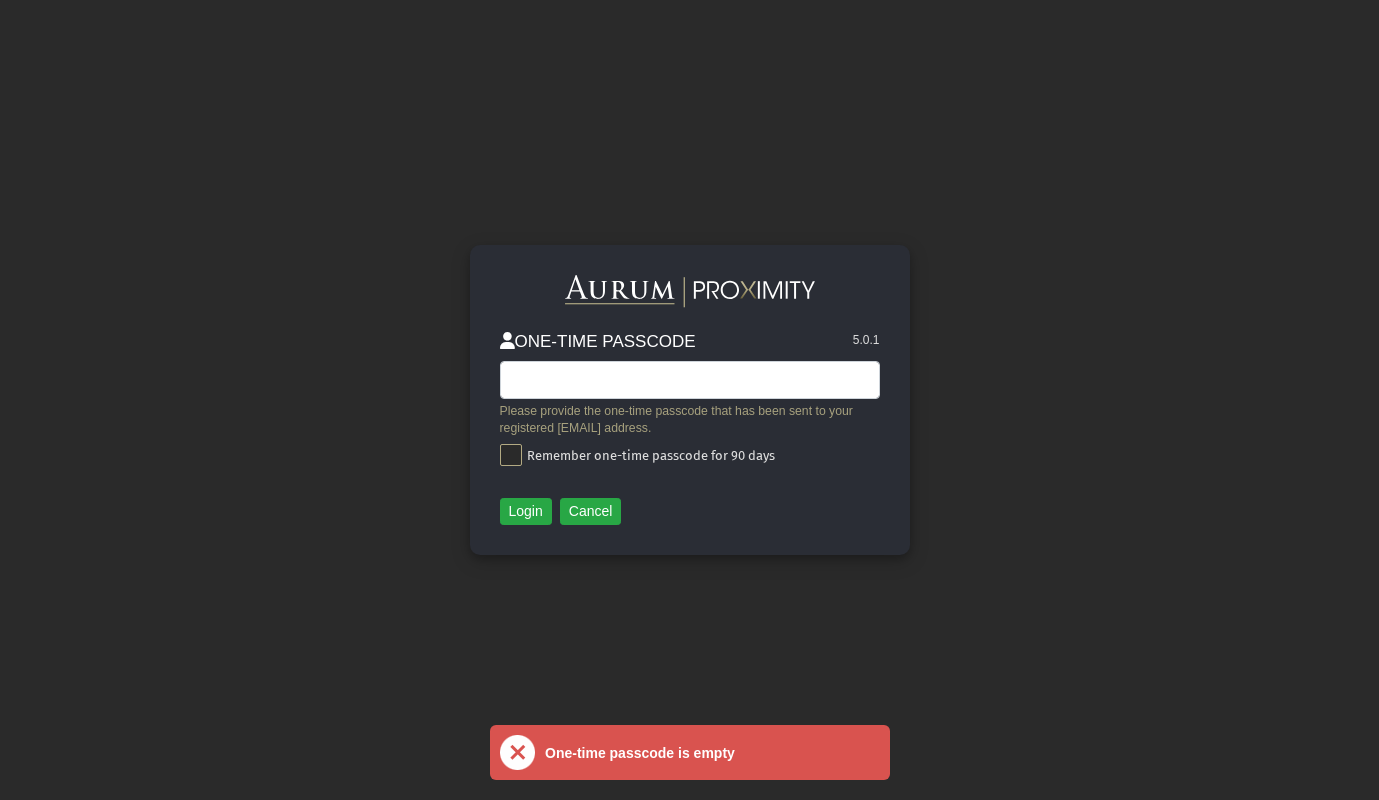 click on "ONE-TIME PASSCODE 5.0.1 Please provide the one-time passcode that has been sent to your registered [EMAIL] address. Remember one-time passcode for 90 days Login  Cancel" 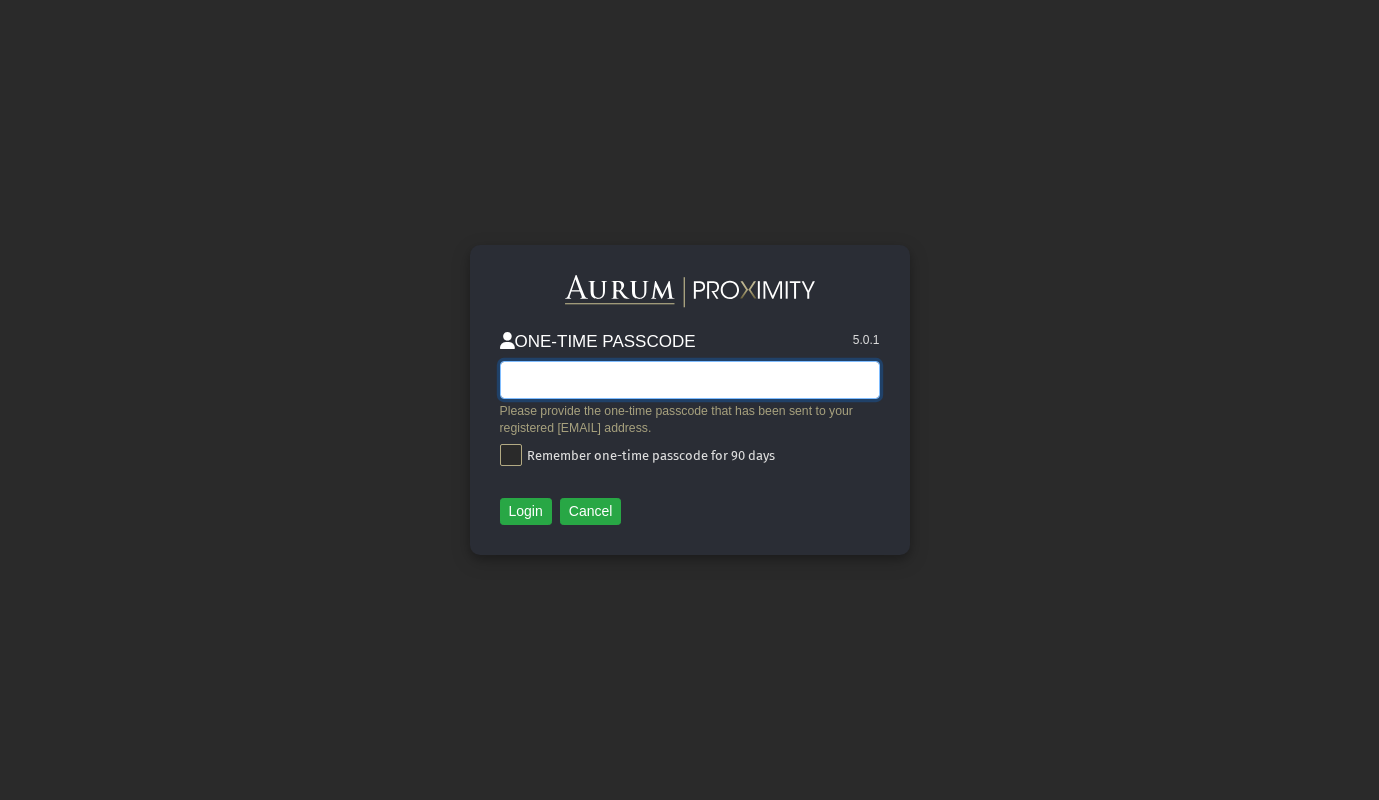 click 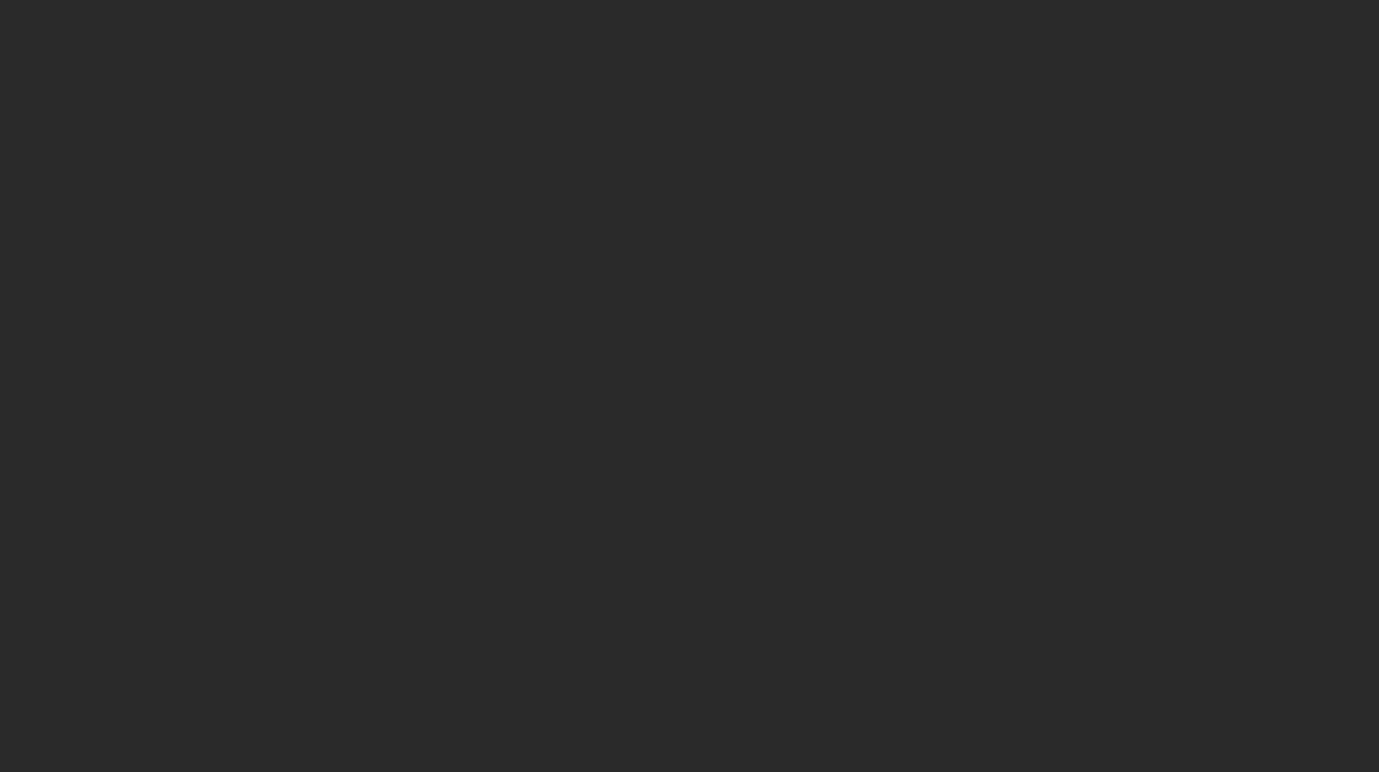 scroll, scrollTop: 0, scrollLeft: 0, axis: both 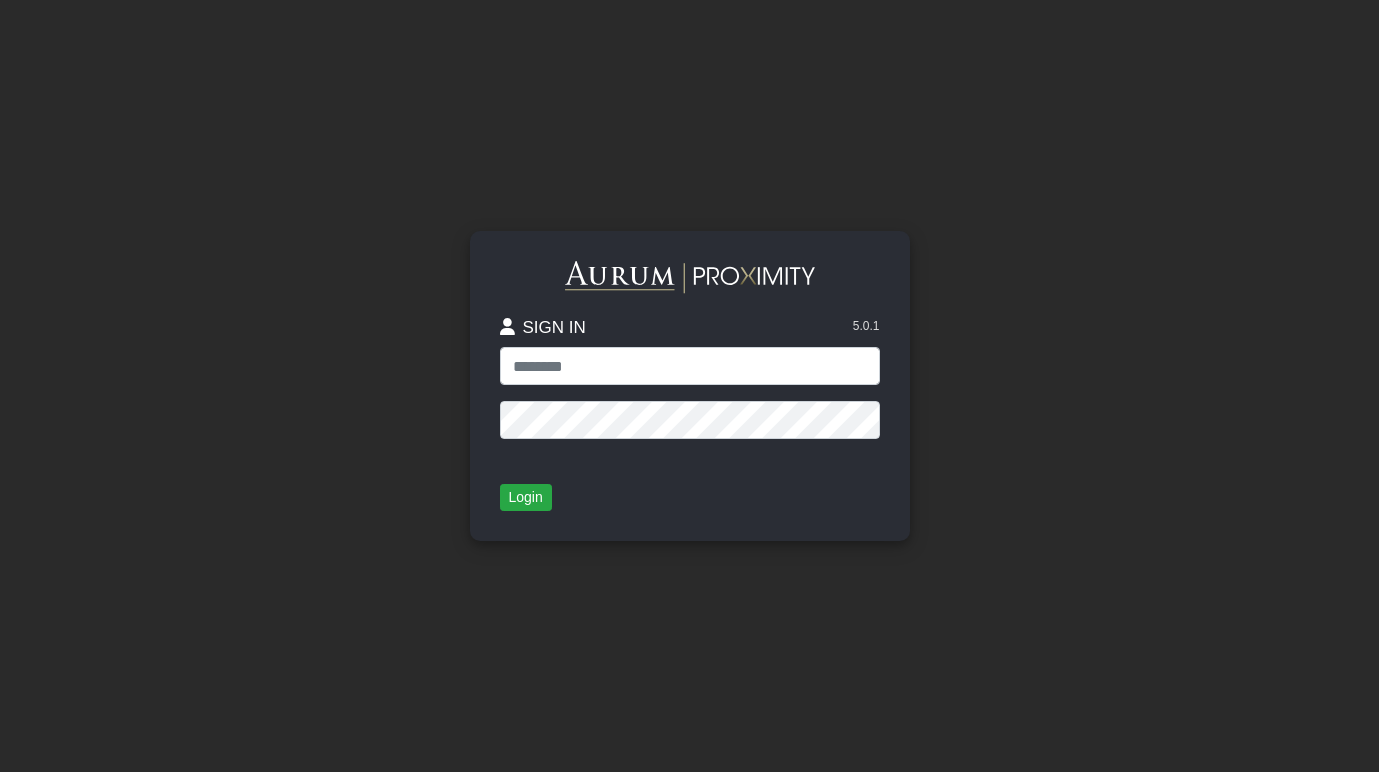 type on "**********" 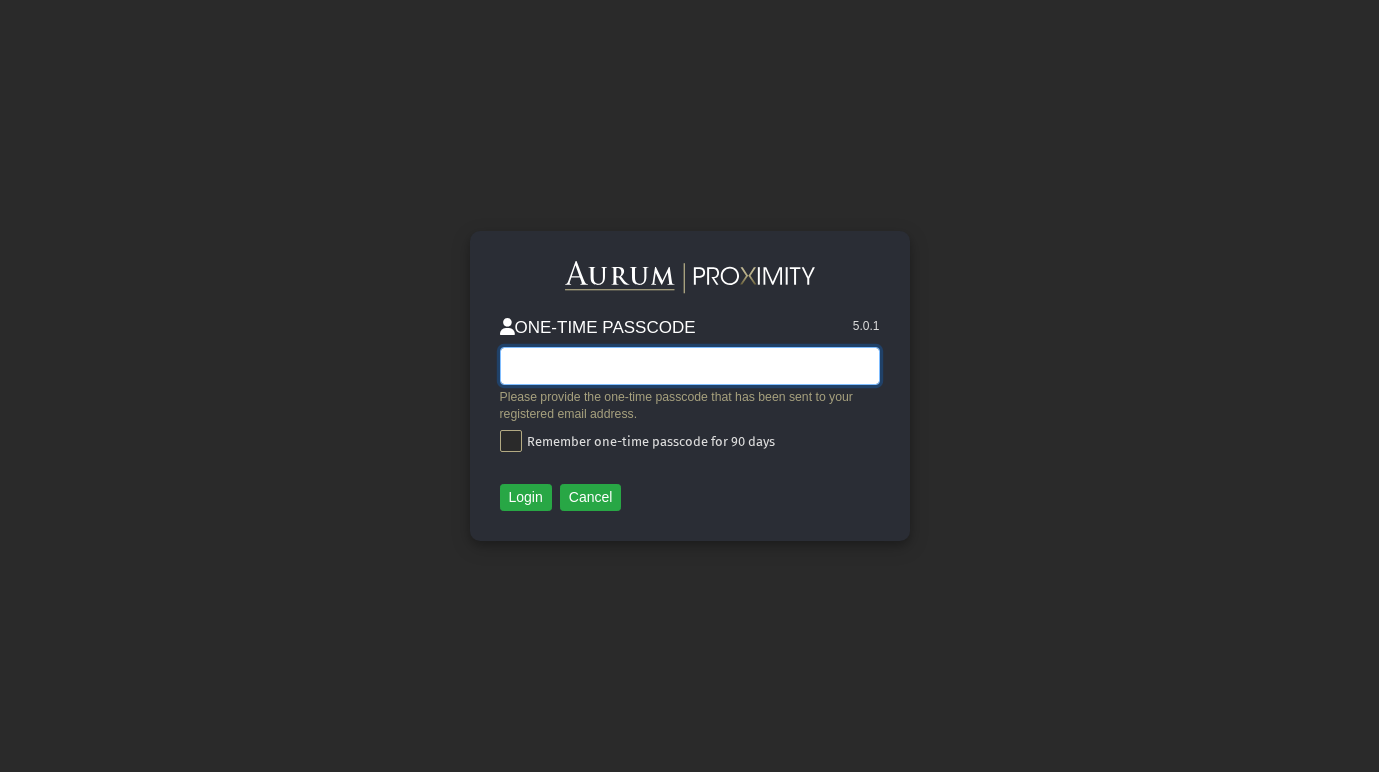 click 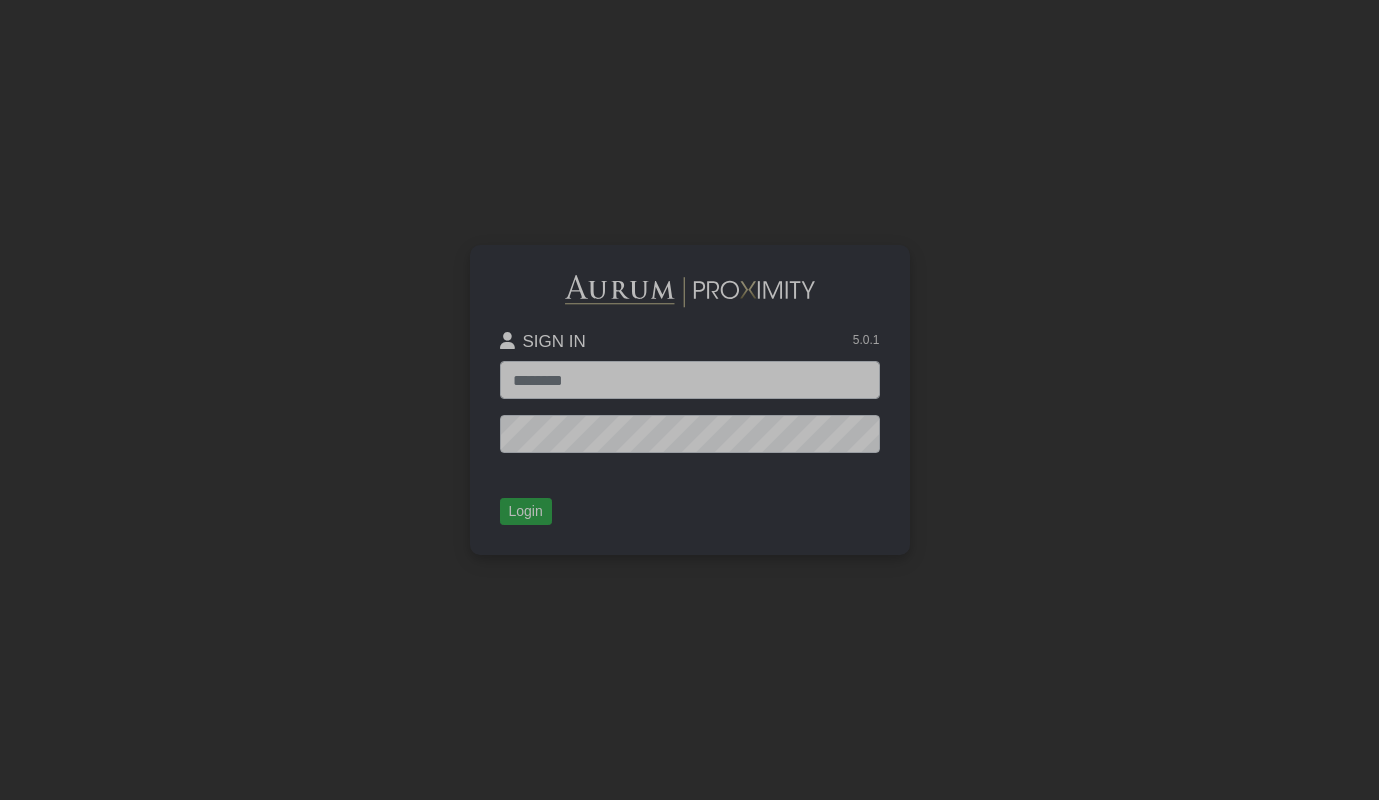 scroll, scrollTop: 0, scrollLeft: 0, axis: both 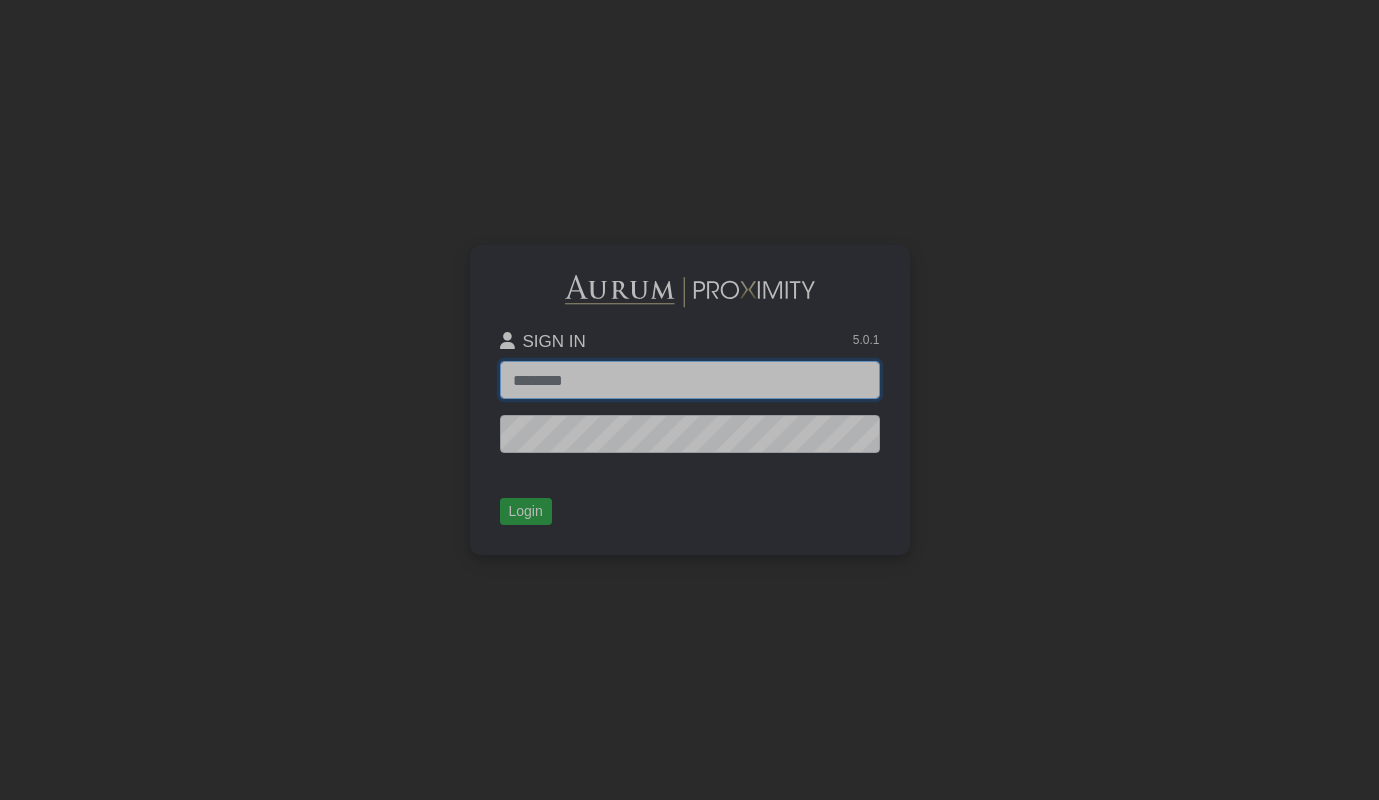 click 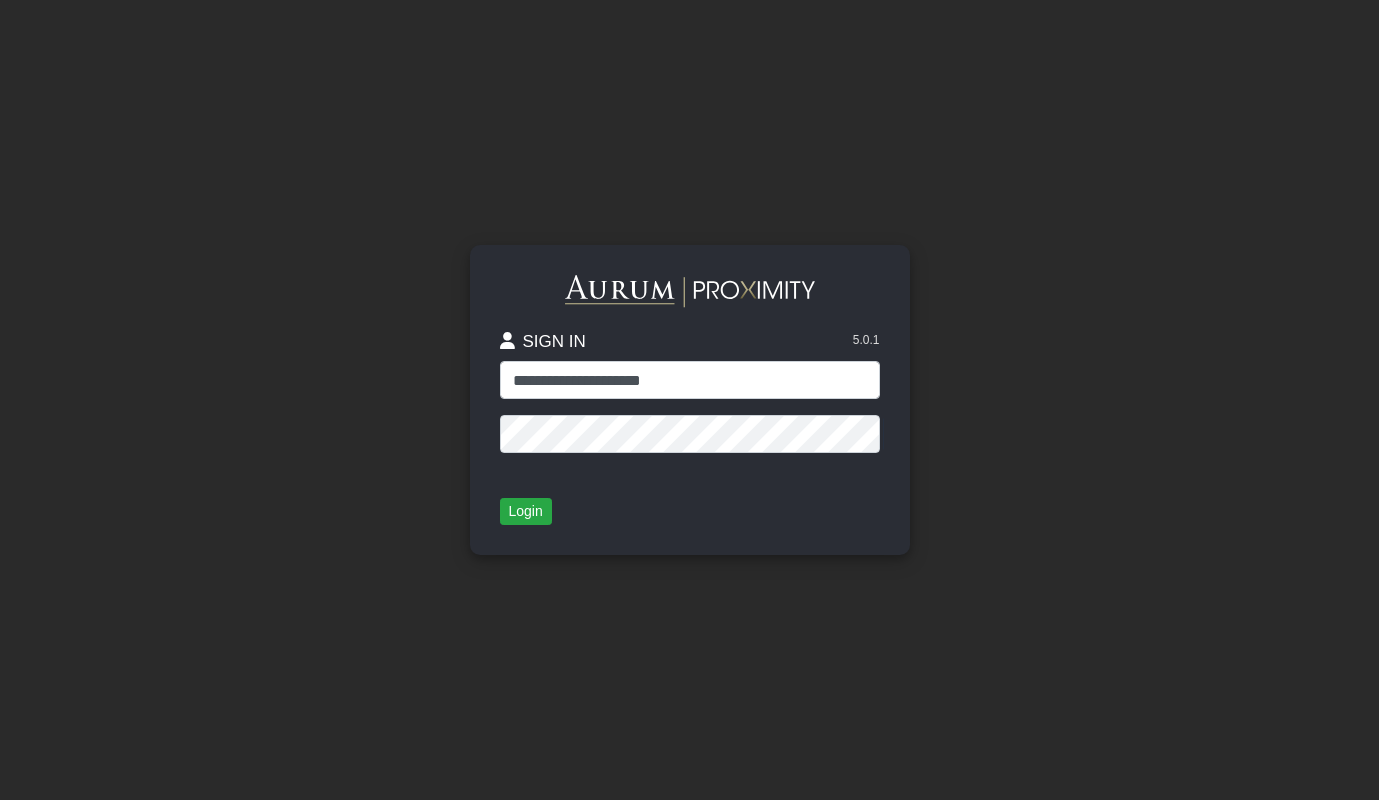 click on "**********" 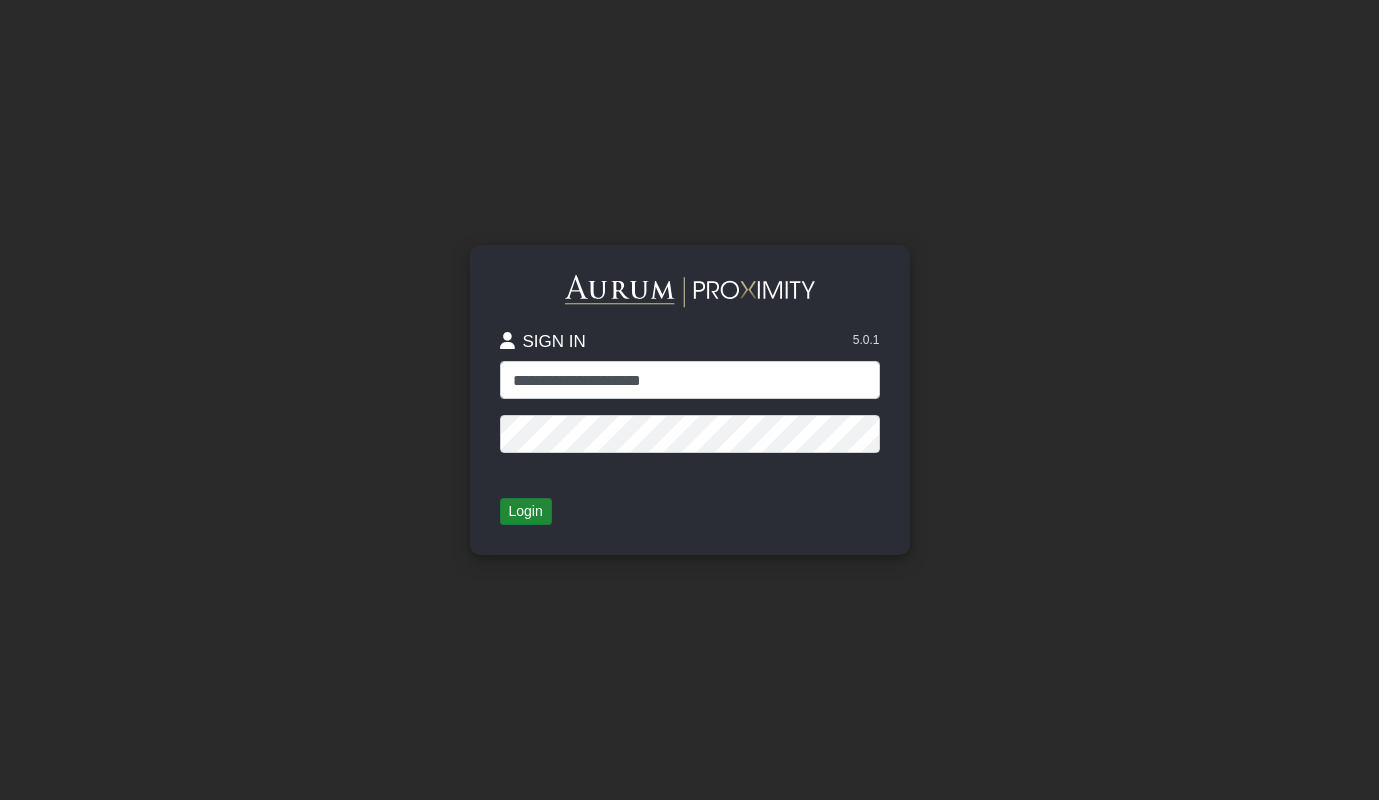 click on "Login" 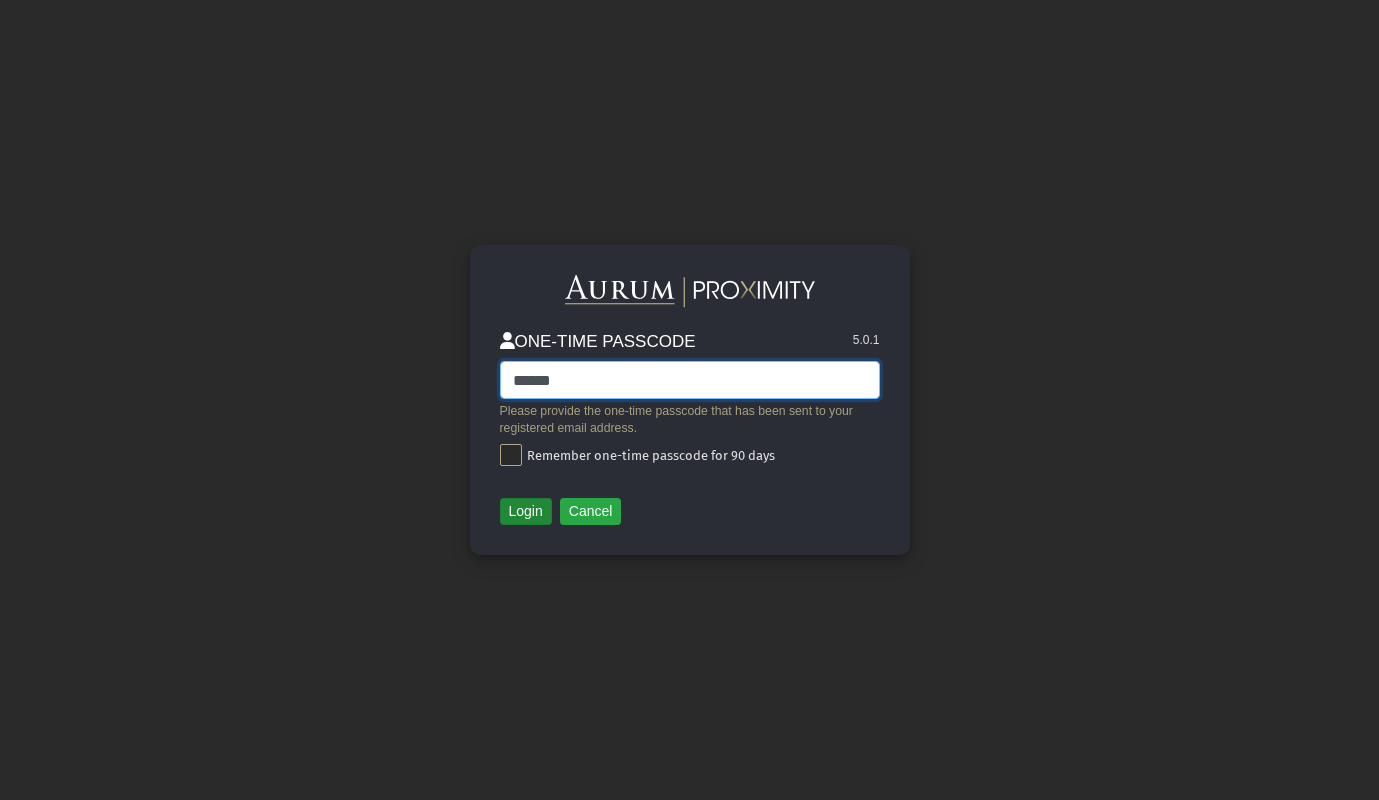 type on "******" 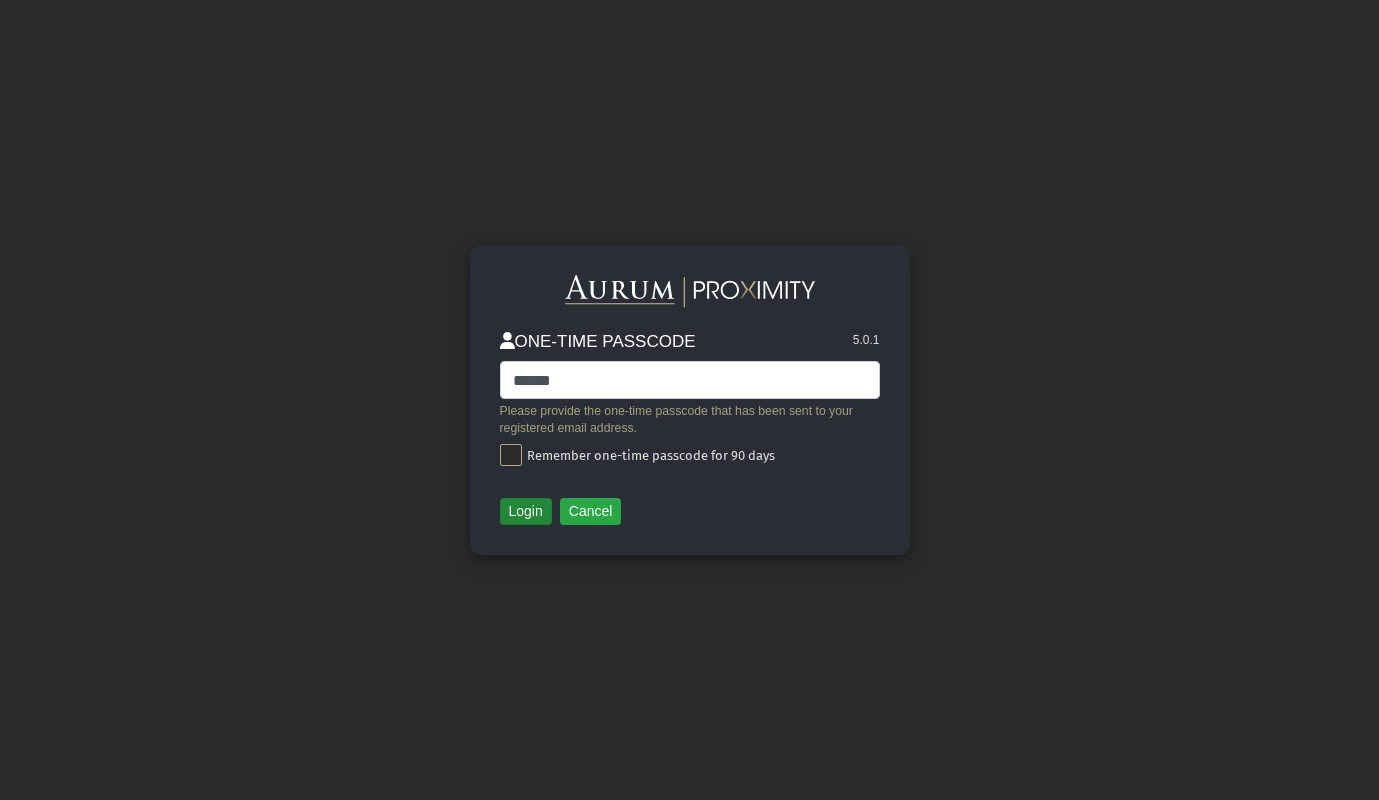 click on "Login" 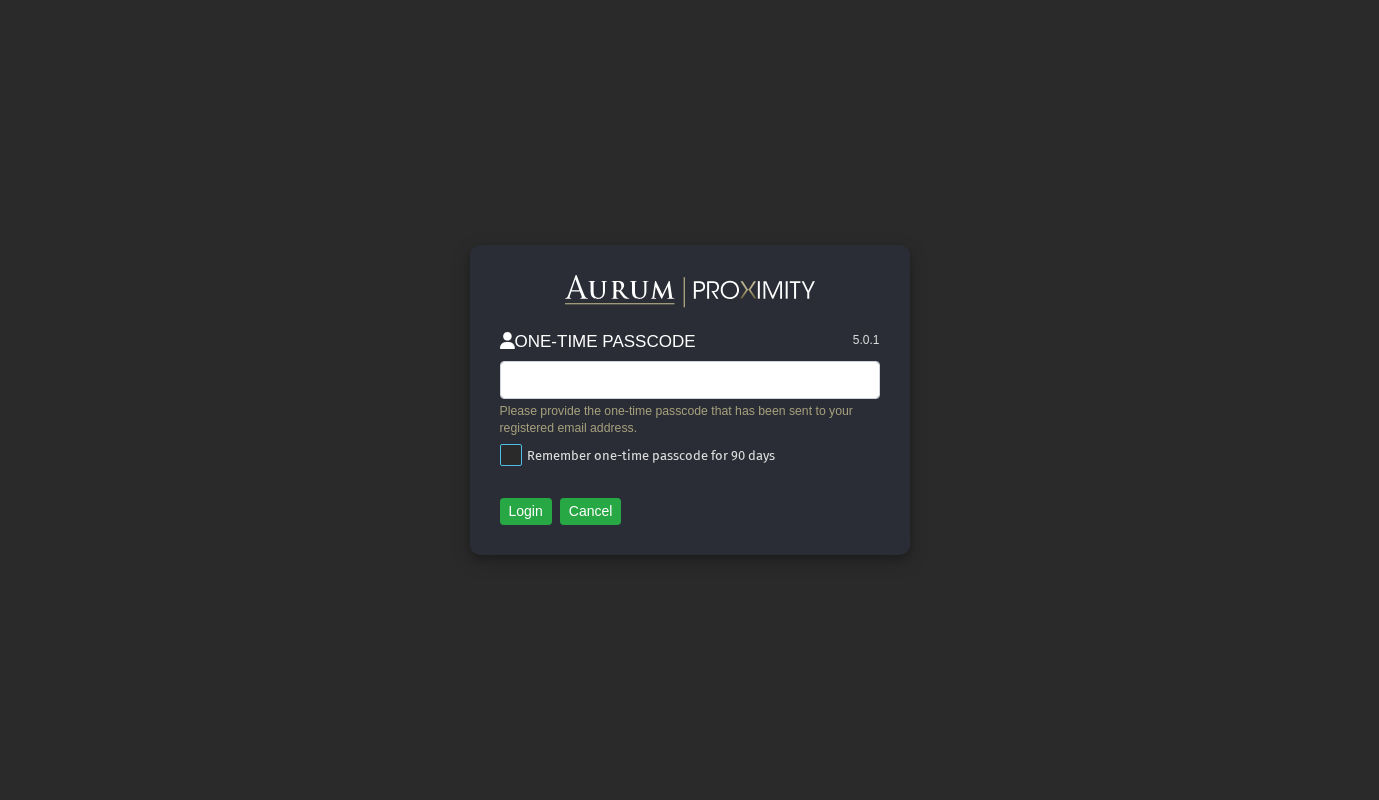 click 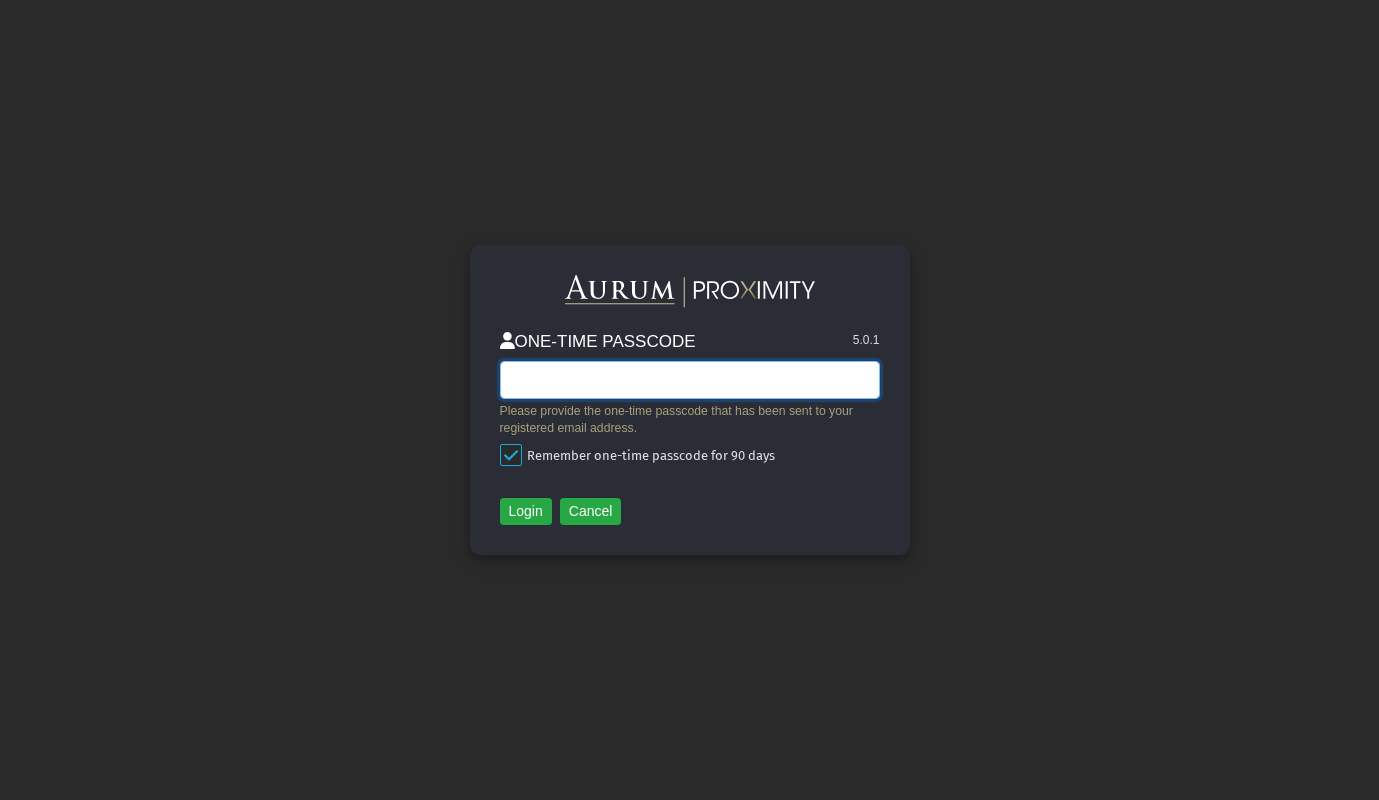 click 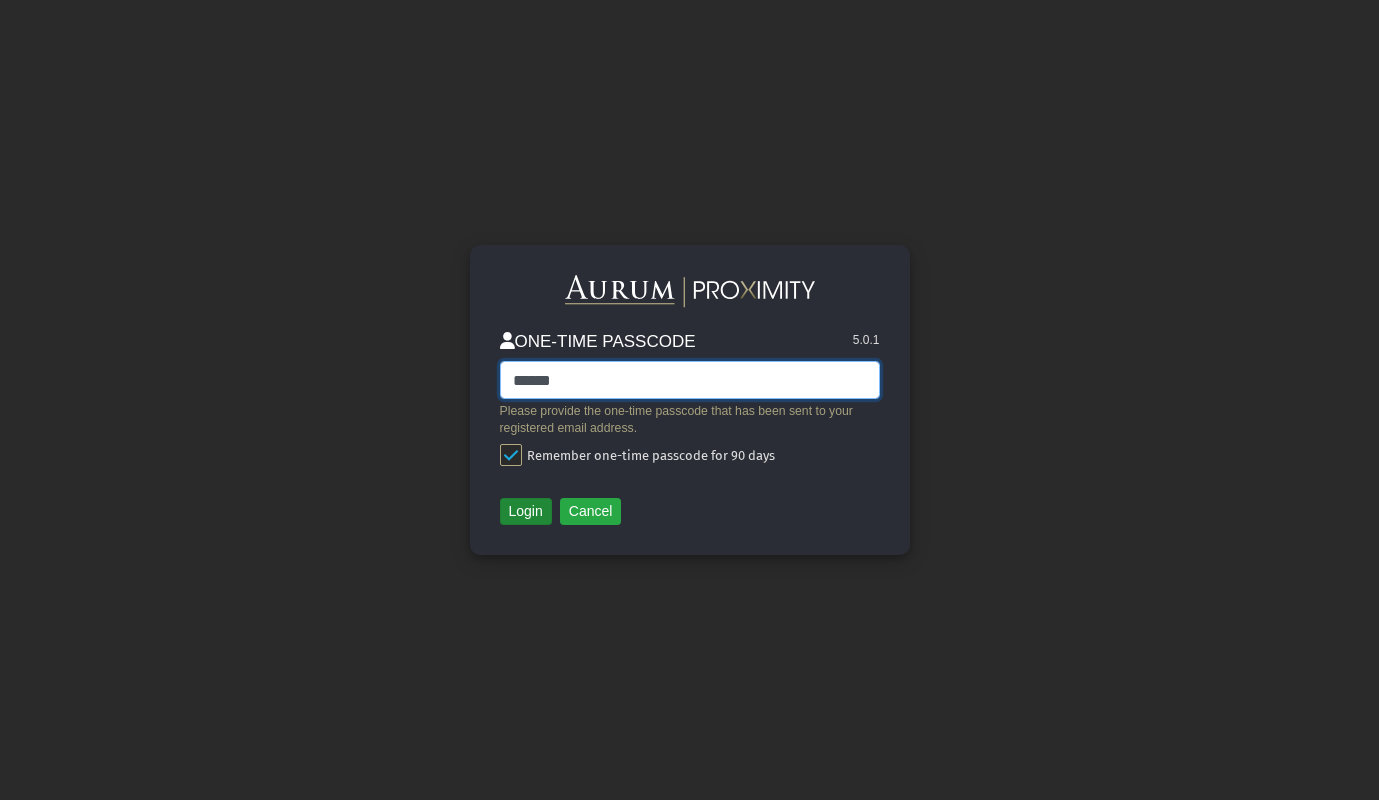 type on "******" 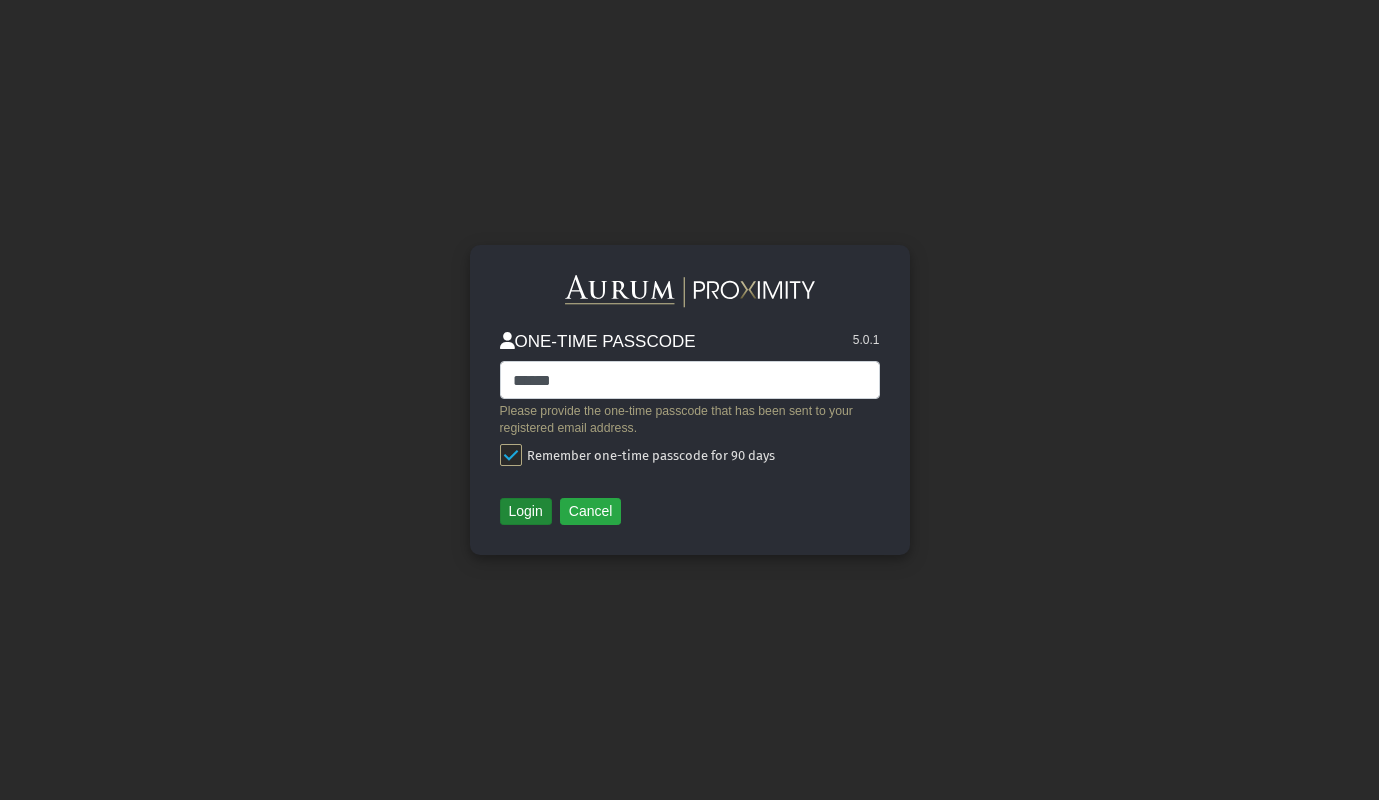click on "Login" 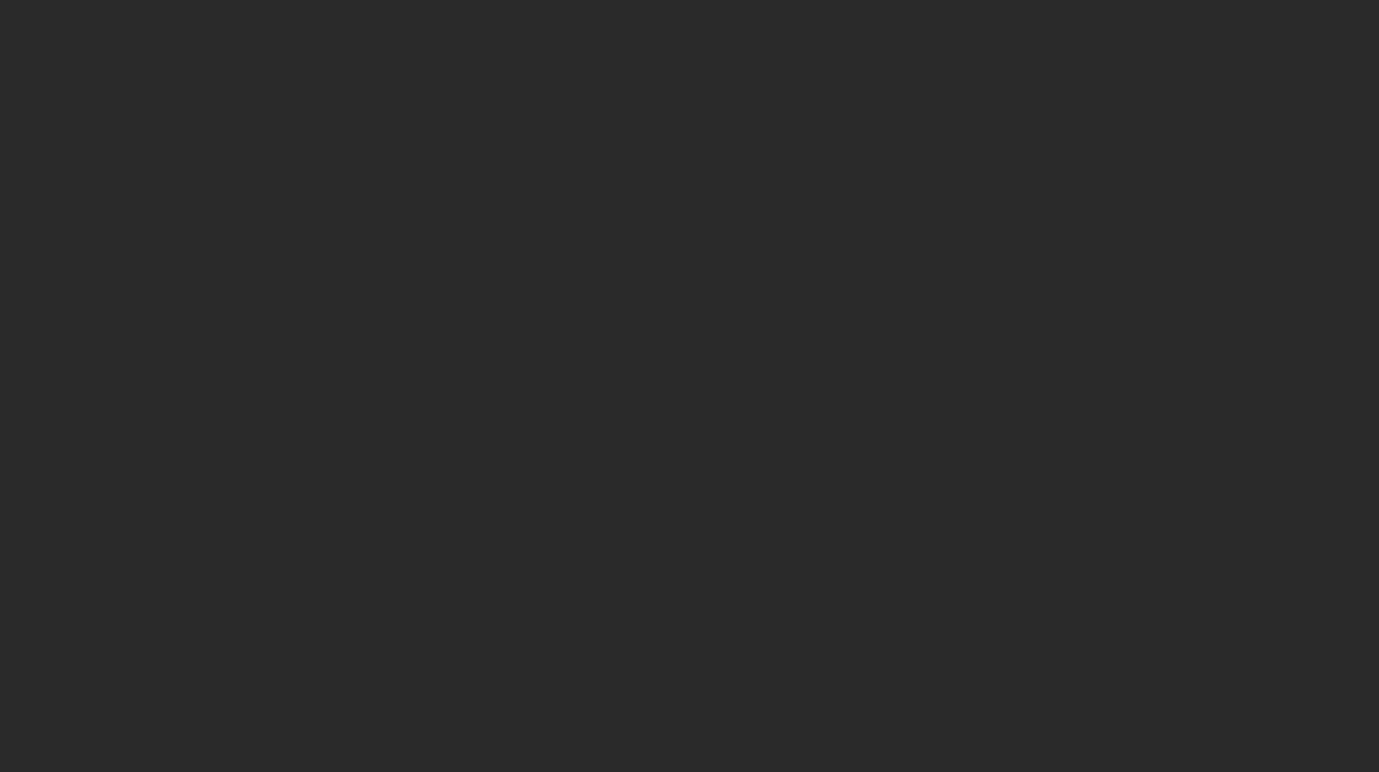 scroll, scrollTop: 0, scrollLeft: 0, axis: both 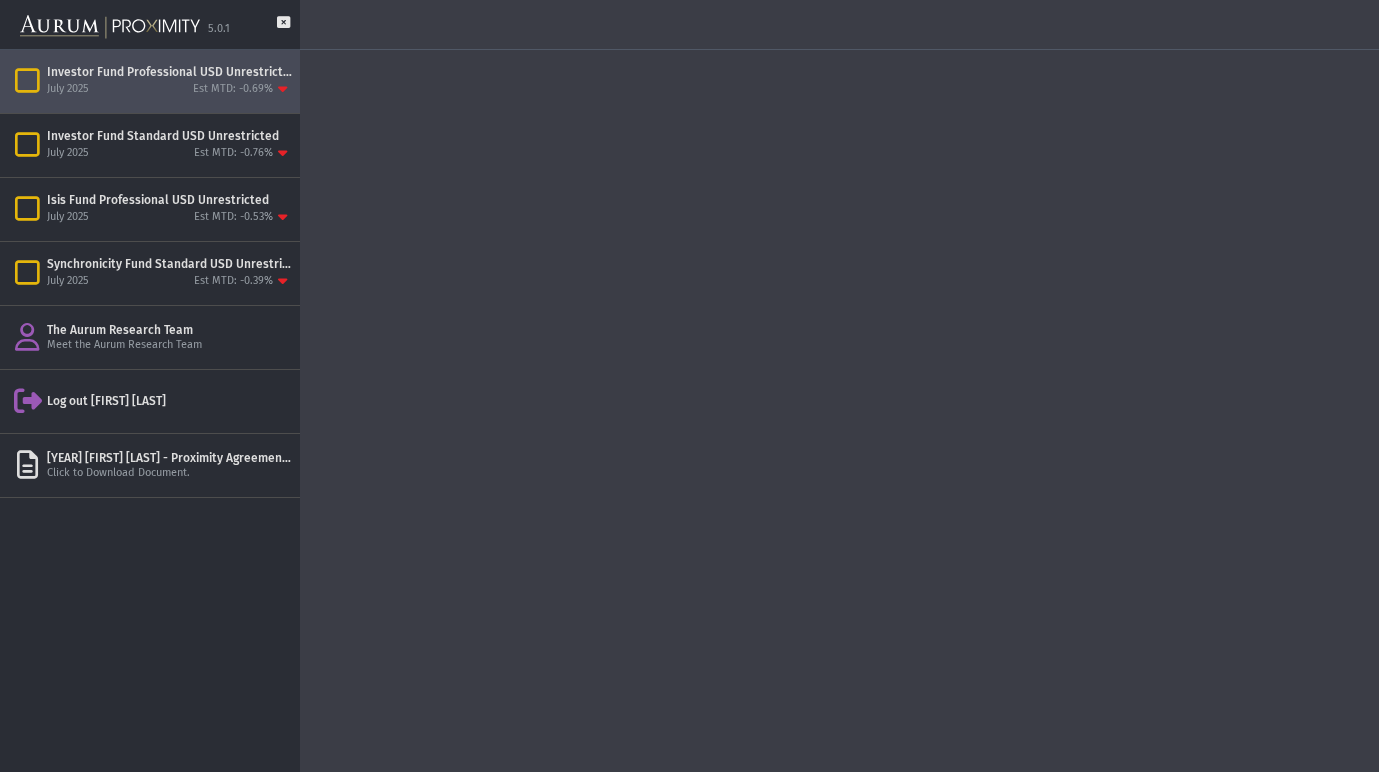 click on "Est MTD: -0.69%" at bounding box center [233, 89] 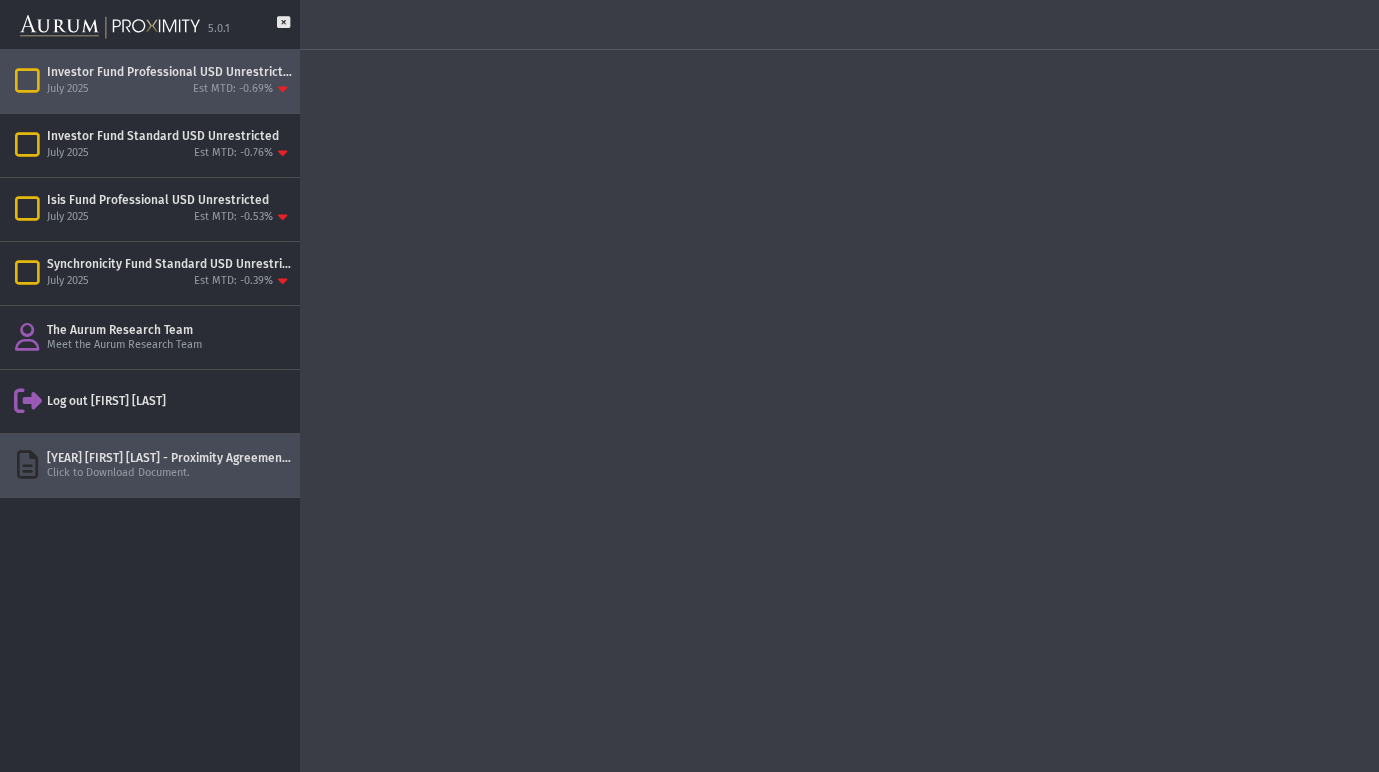 click at bounding box center (27, 465) 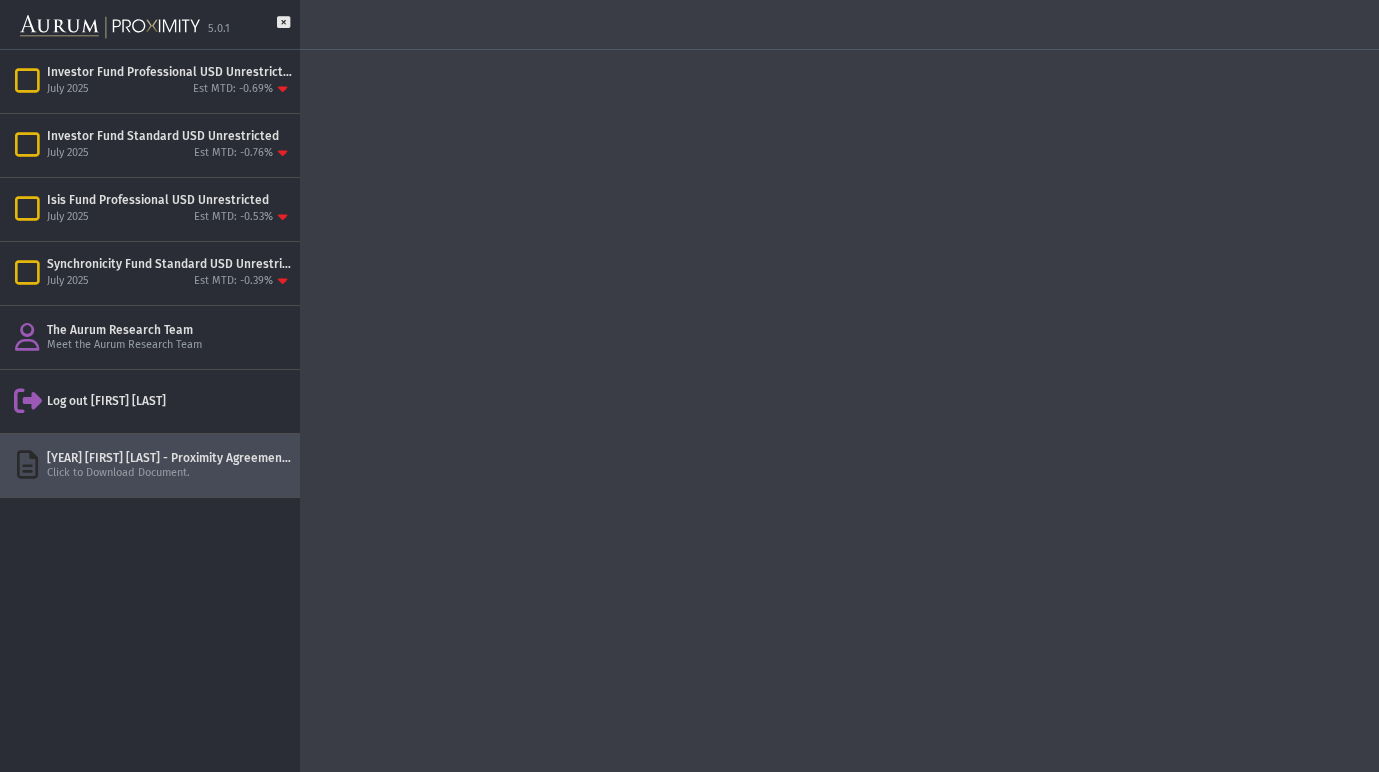 click at bounding box center [27, 465] 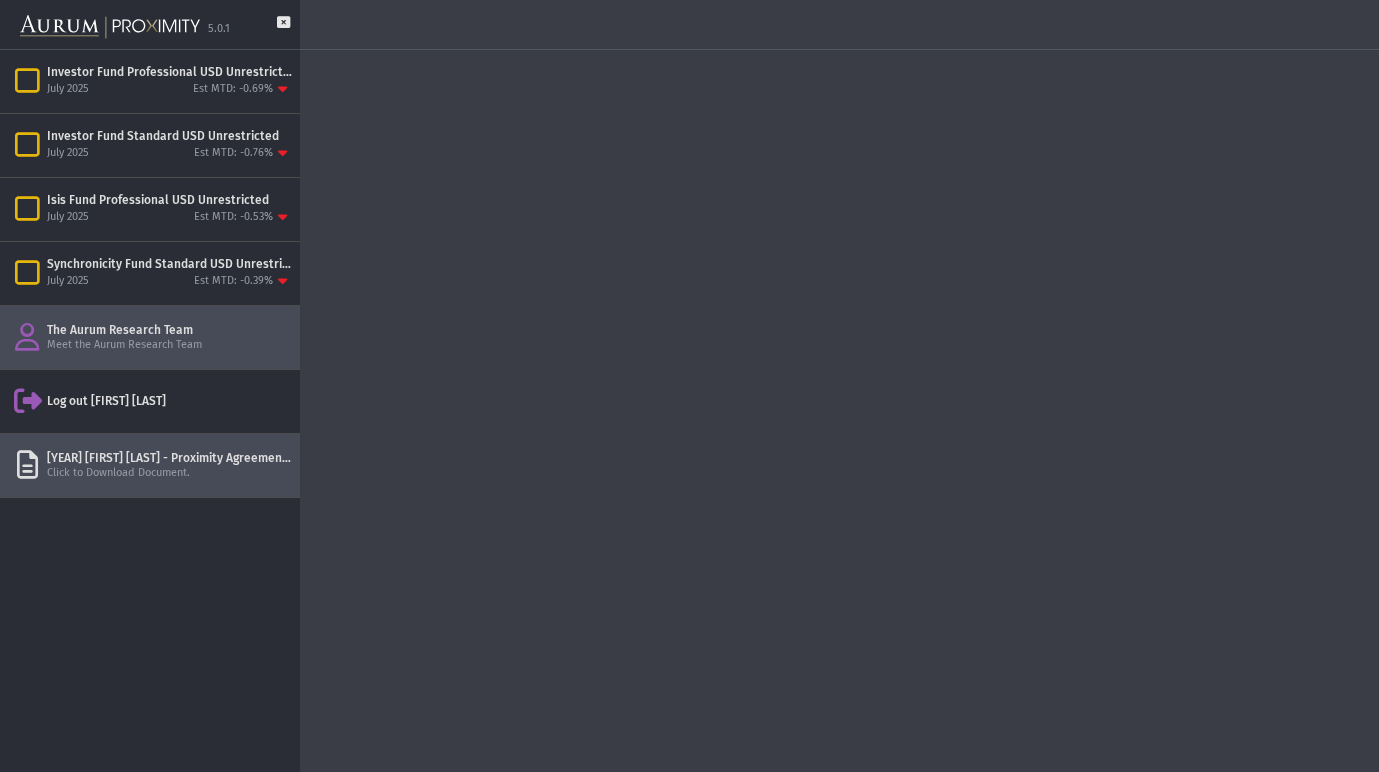 click at bounding box center (27, 337) 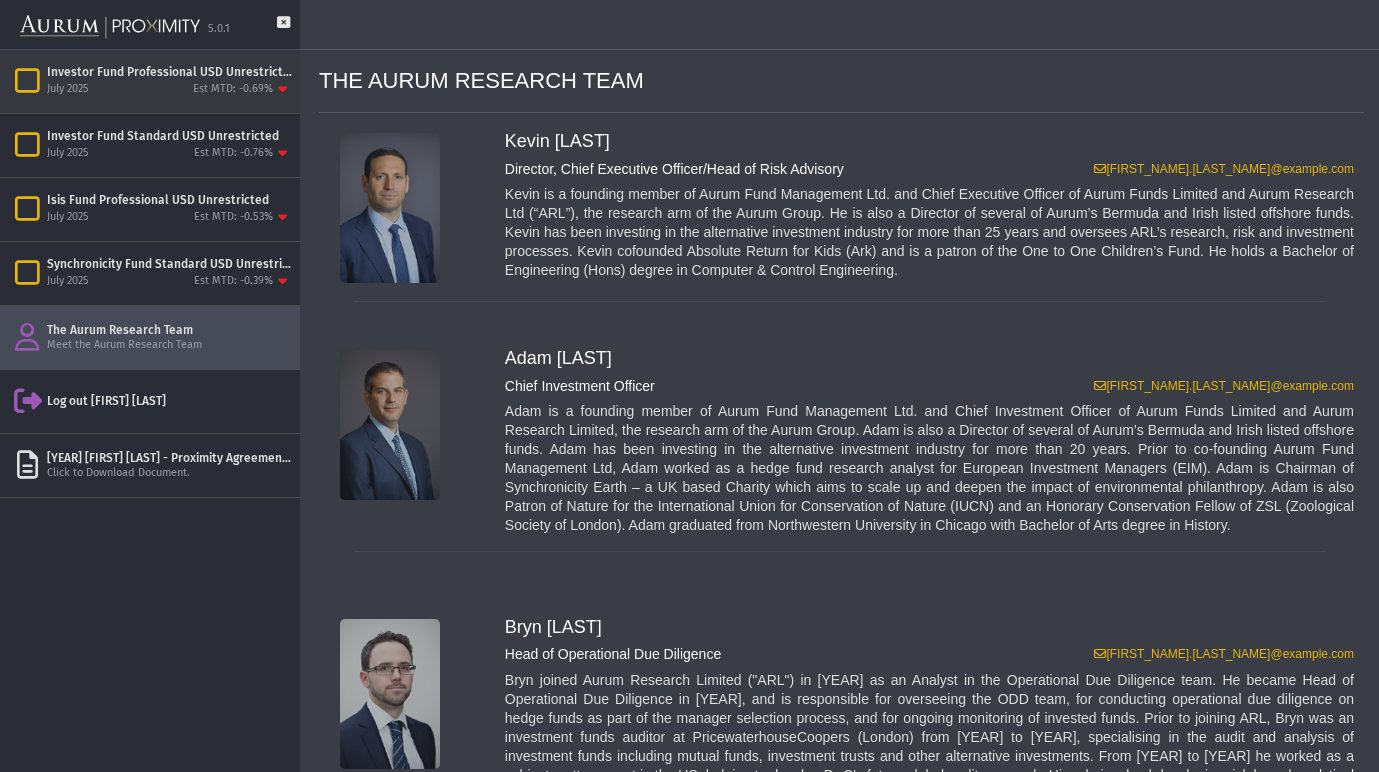 click 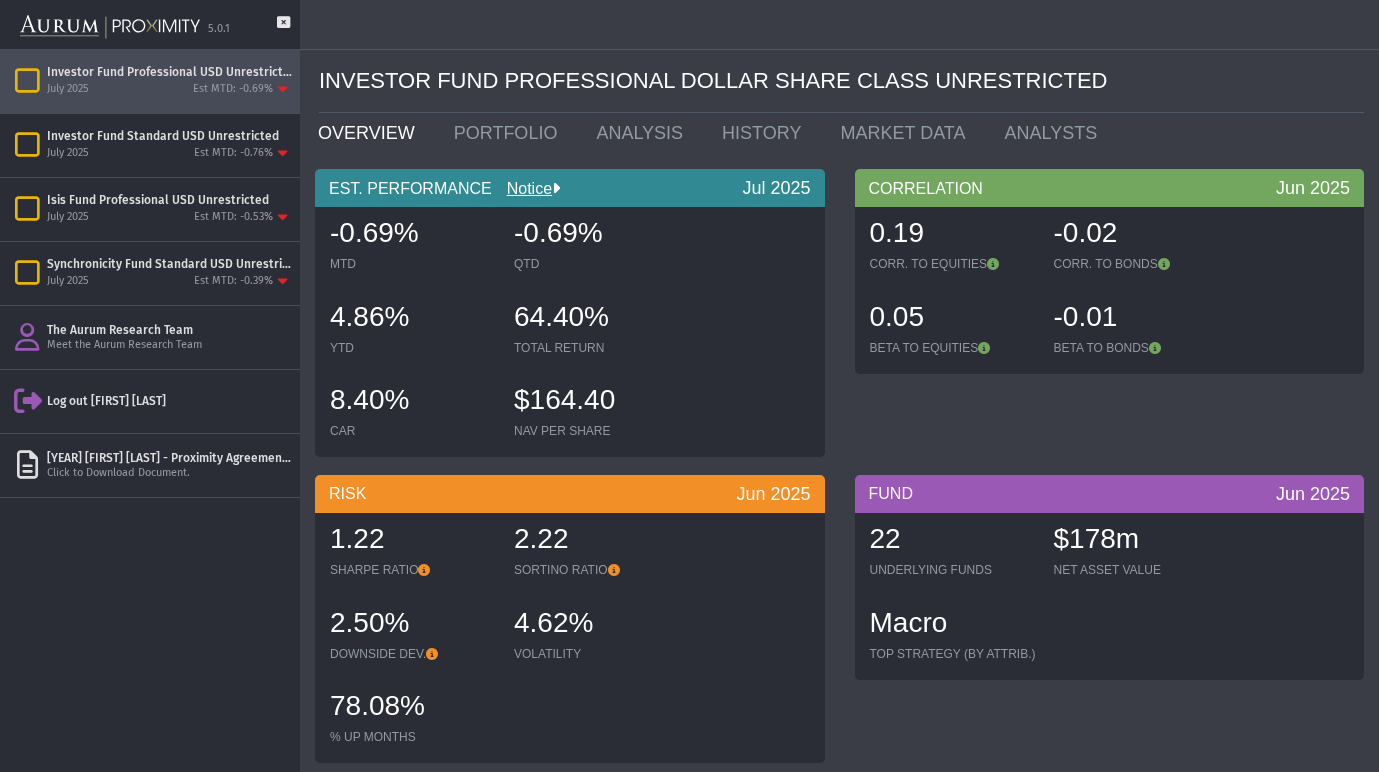 scroll, scrollTop: 0, scrollLeft: 0, axis: both 